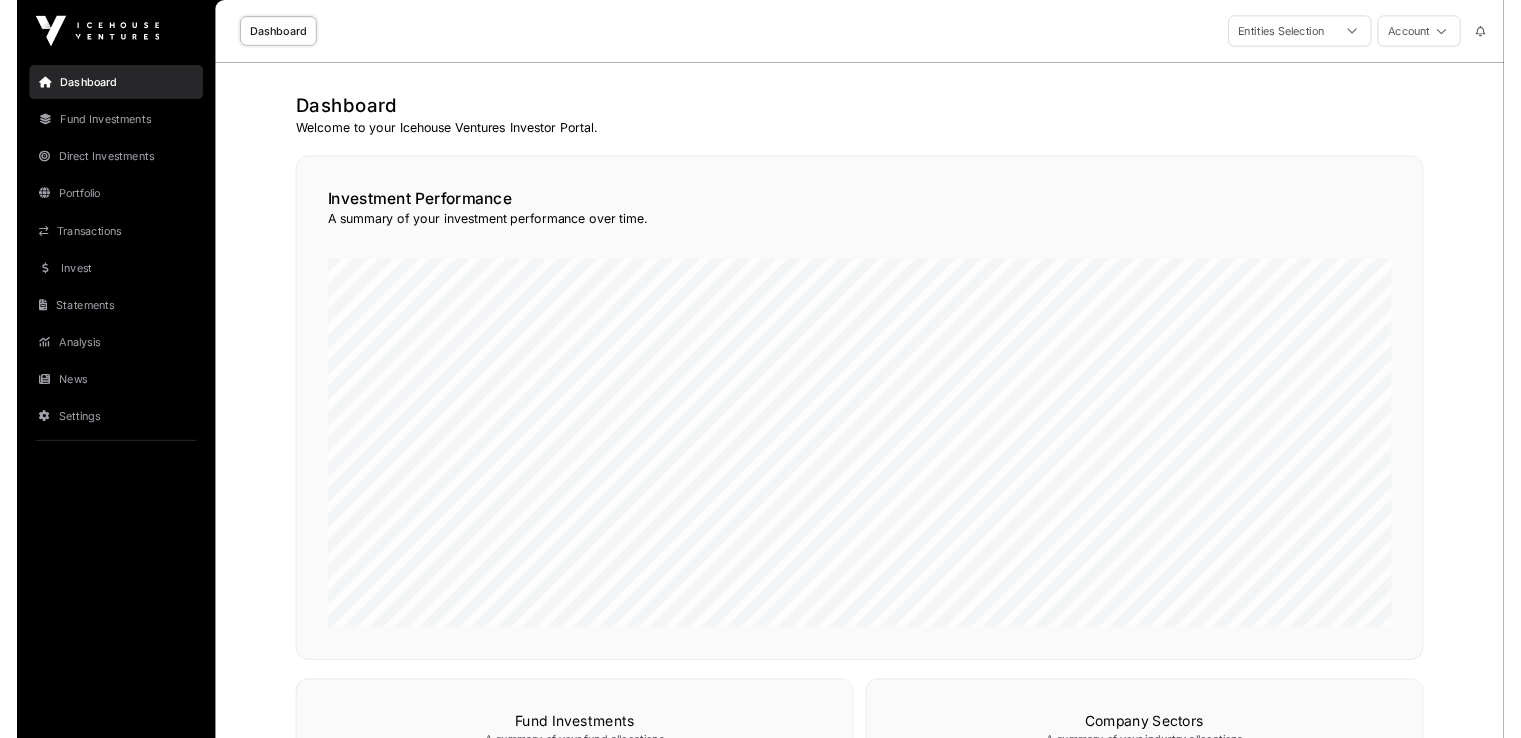 scroll, scrollTop: 0, scrollLeft: 0, axis: both 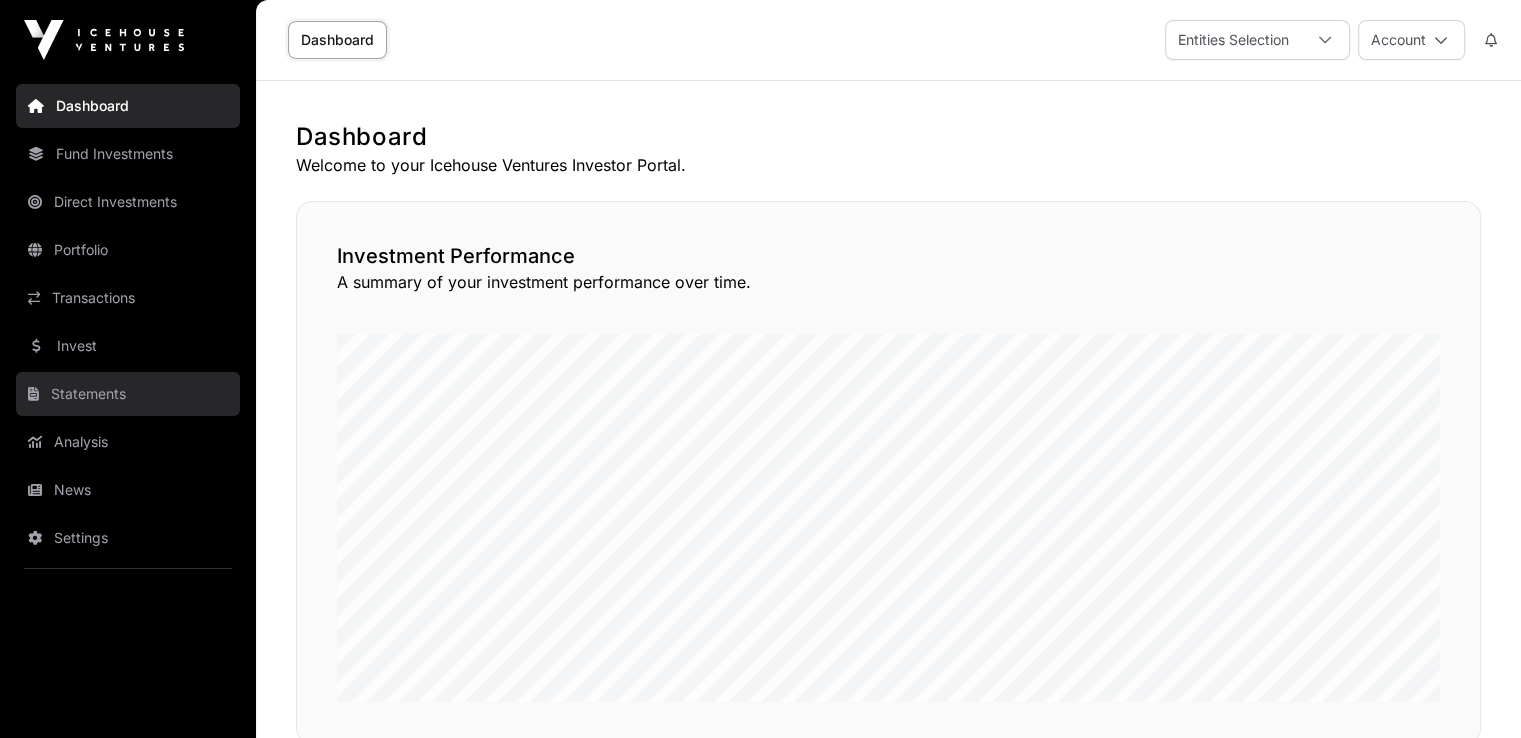 click on "Statements" 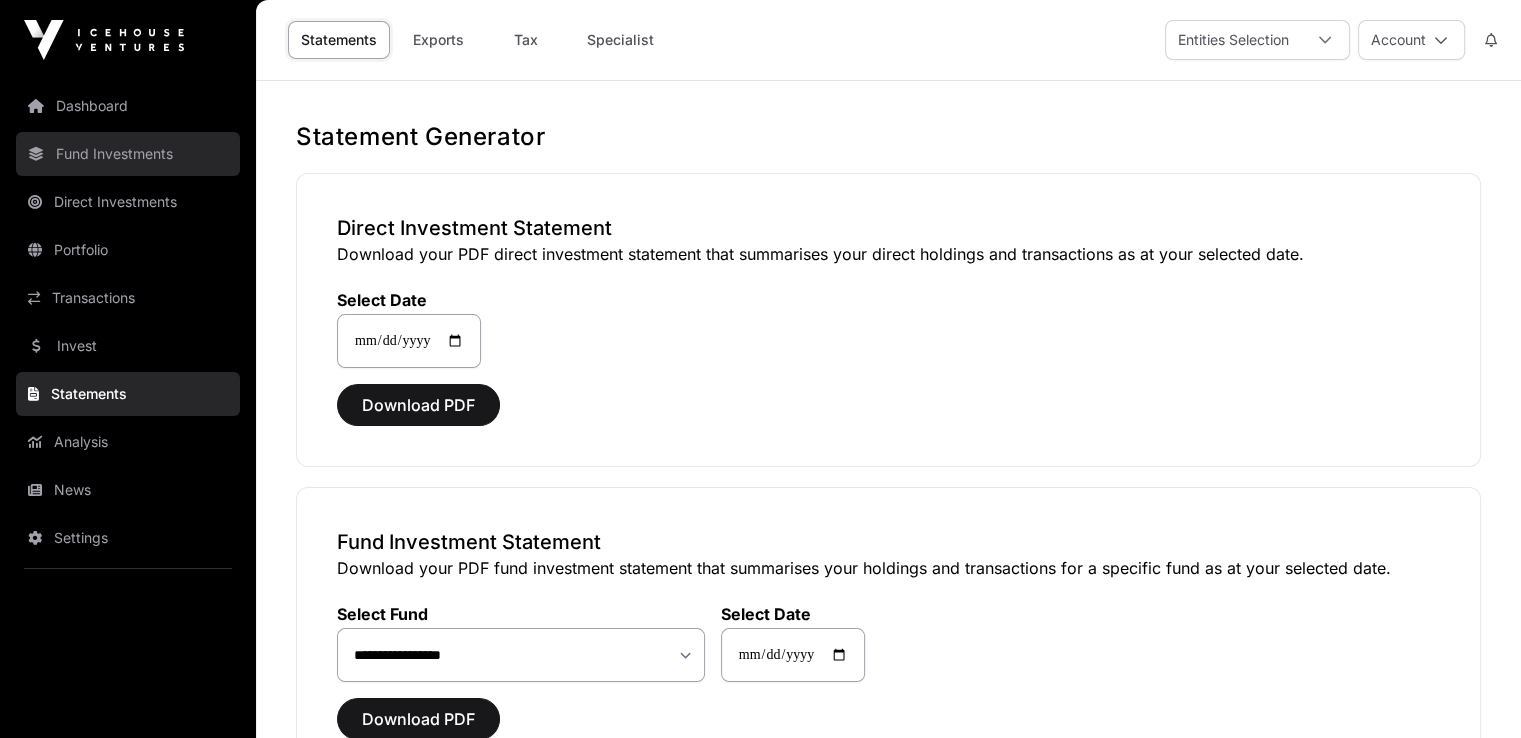 click on "Fund Investments" 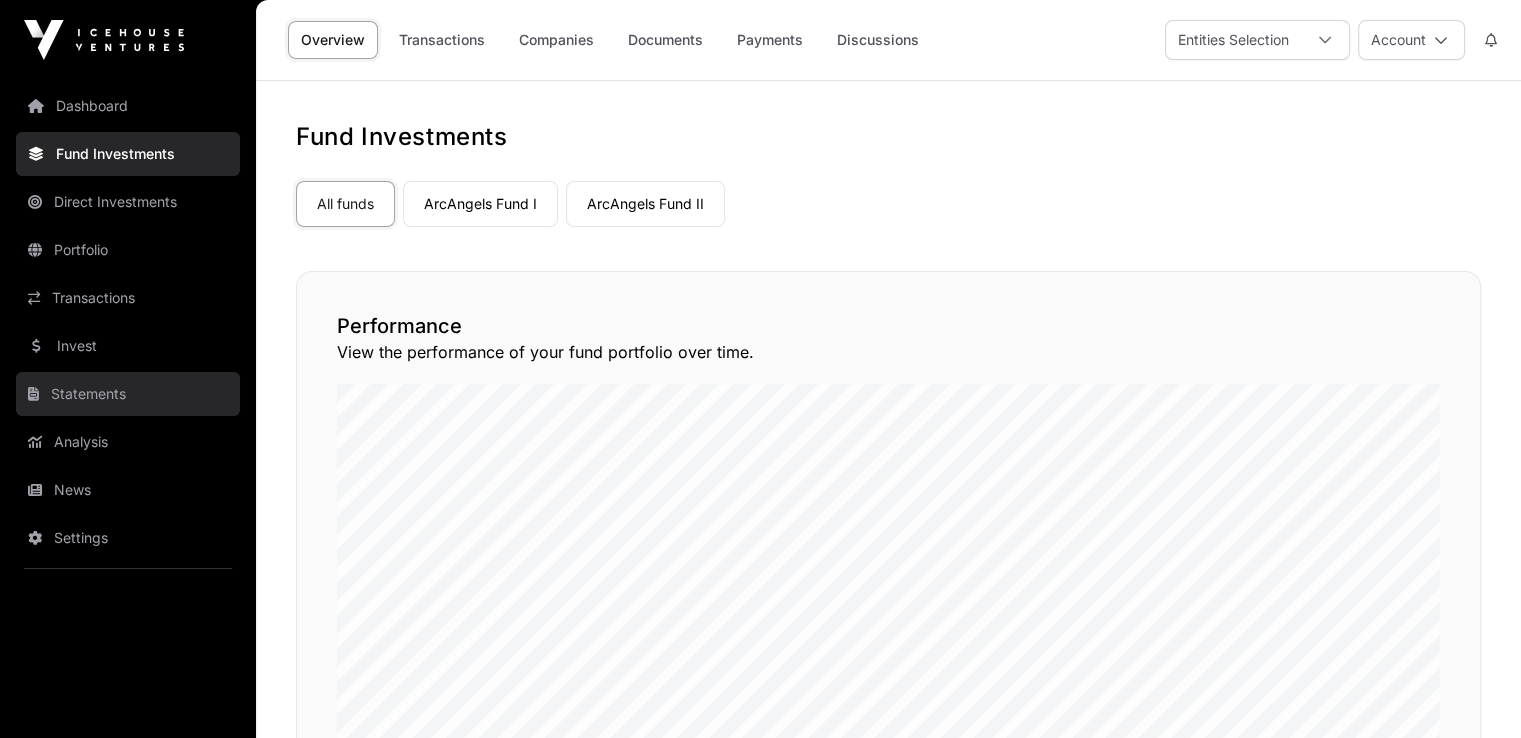 click on "Statements" 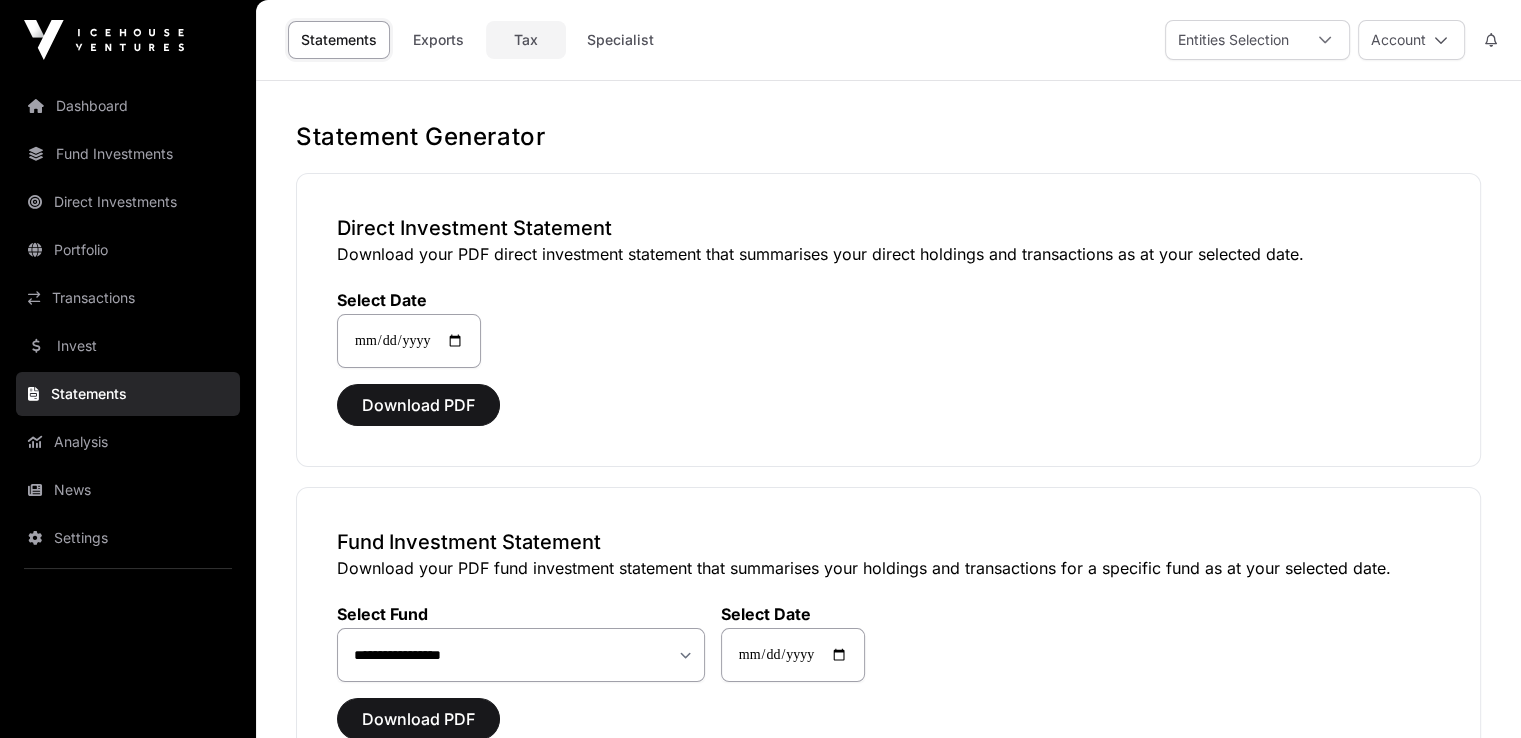 click on "Tax" 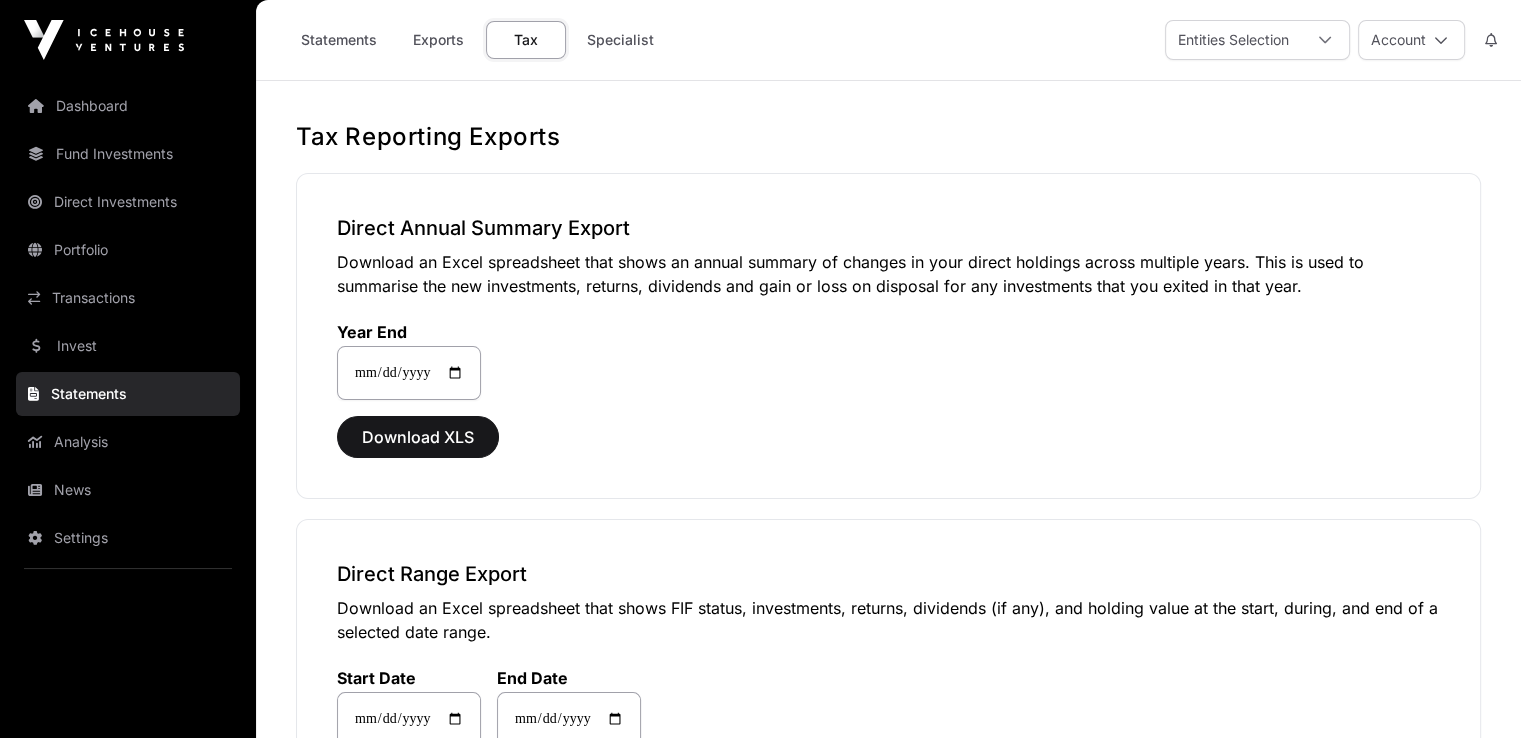 click on "Tax" 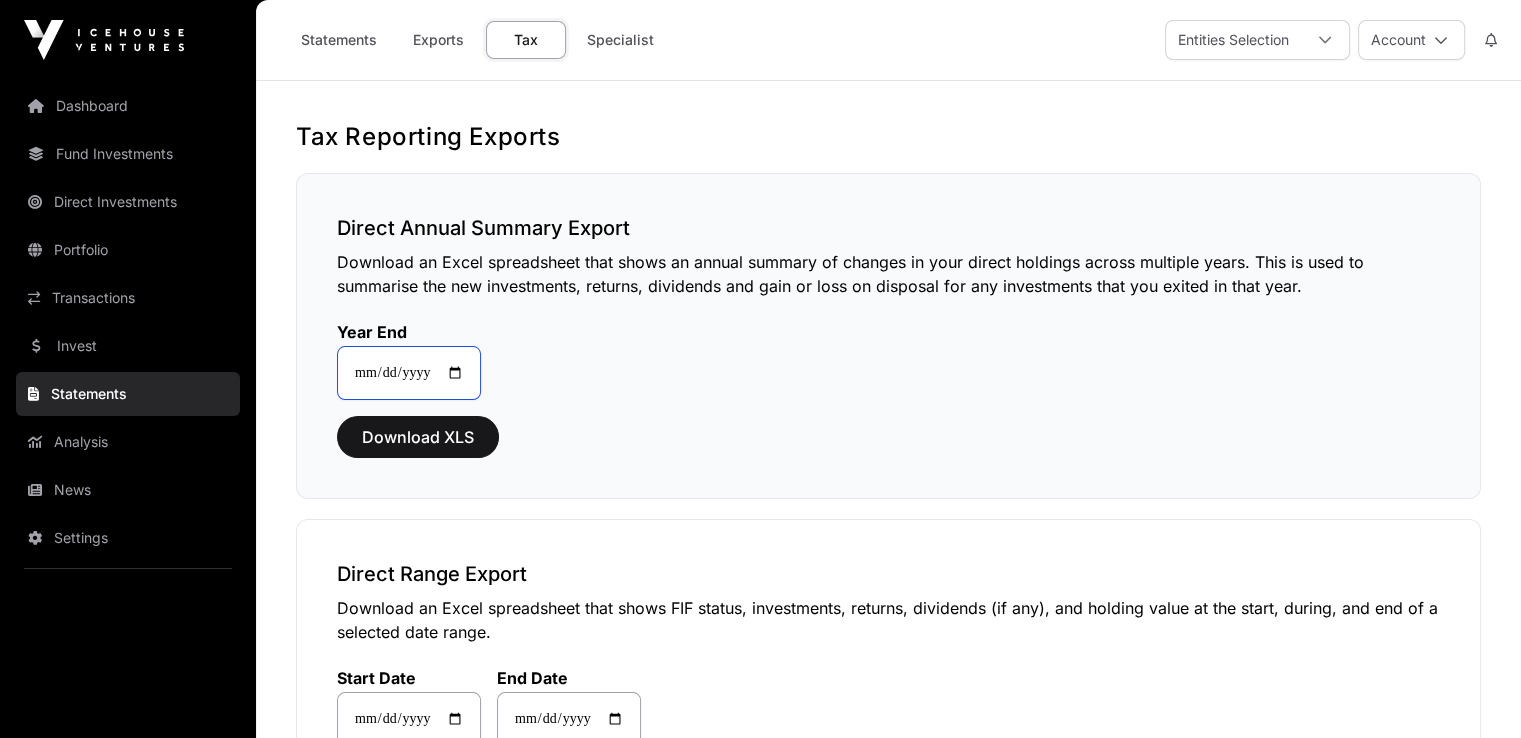 click on "**********" 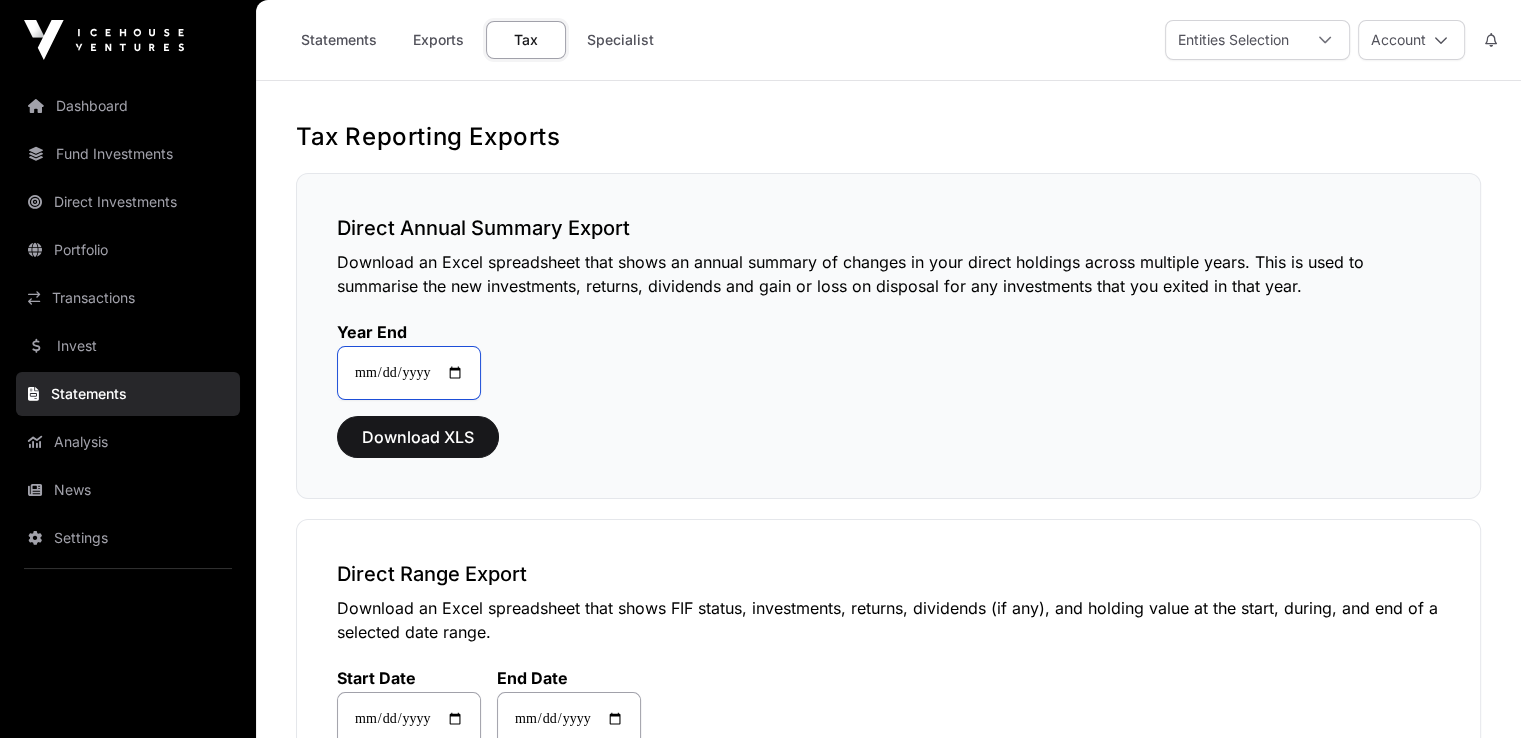 type on "**********" 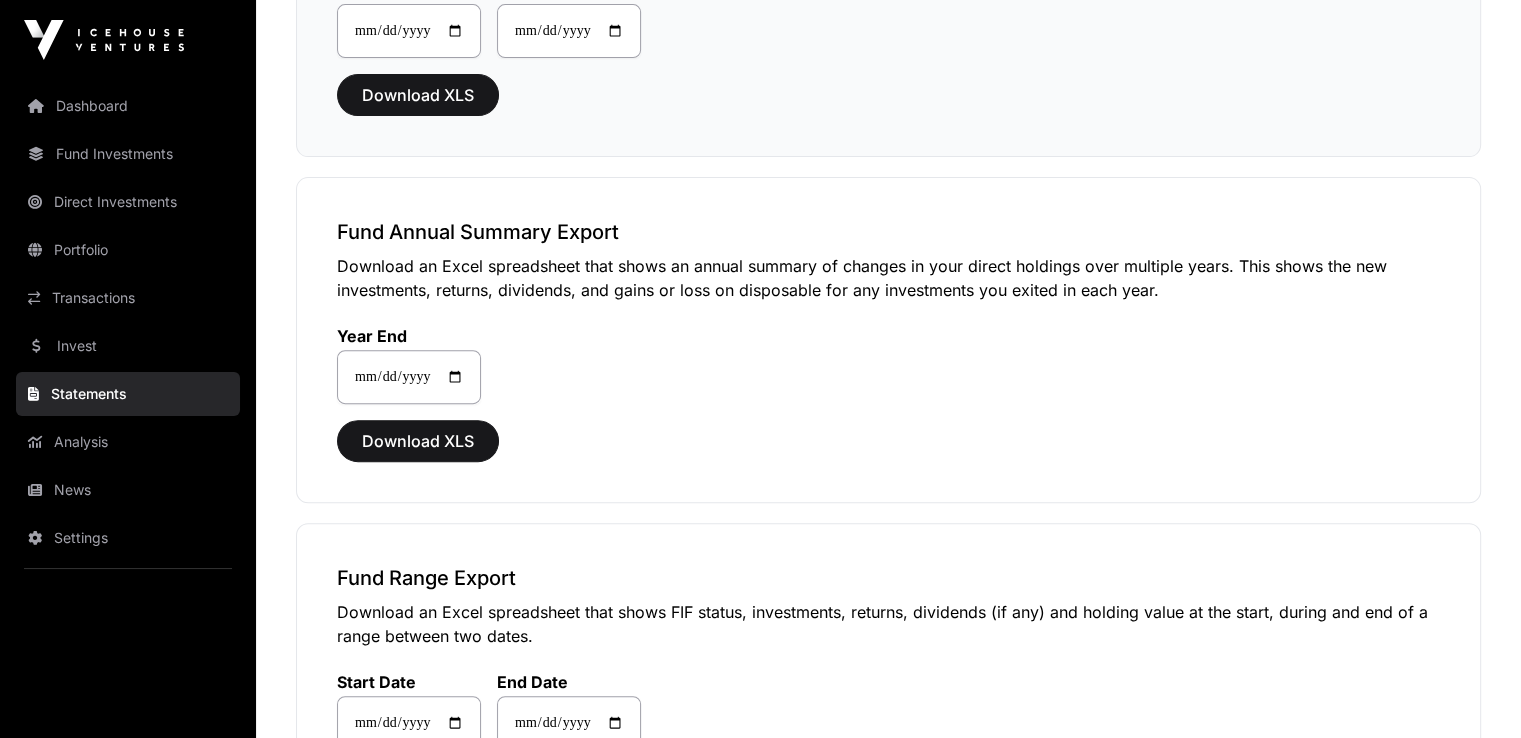 scroll, scrollTop: 700, scrollLeft: 0, axis: vertical 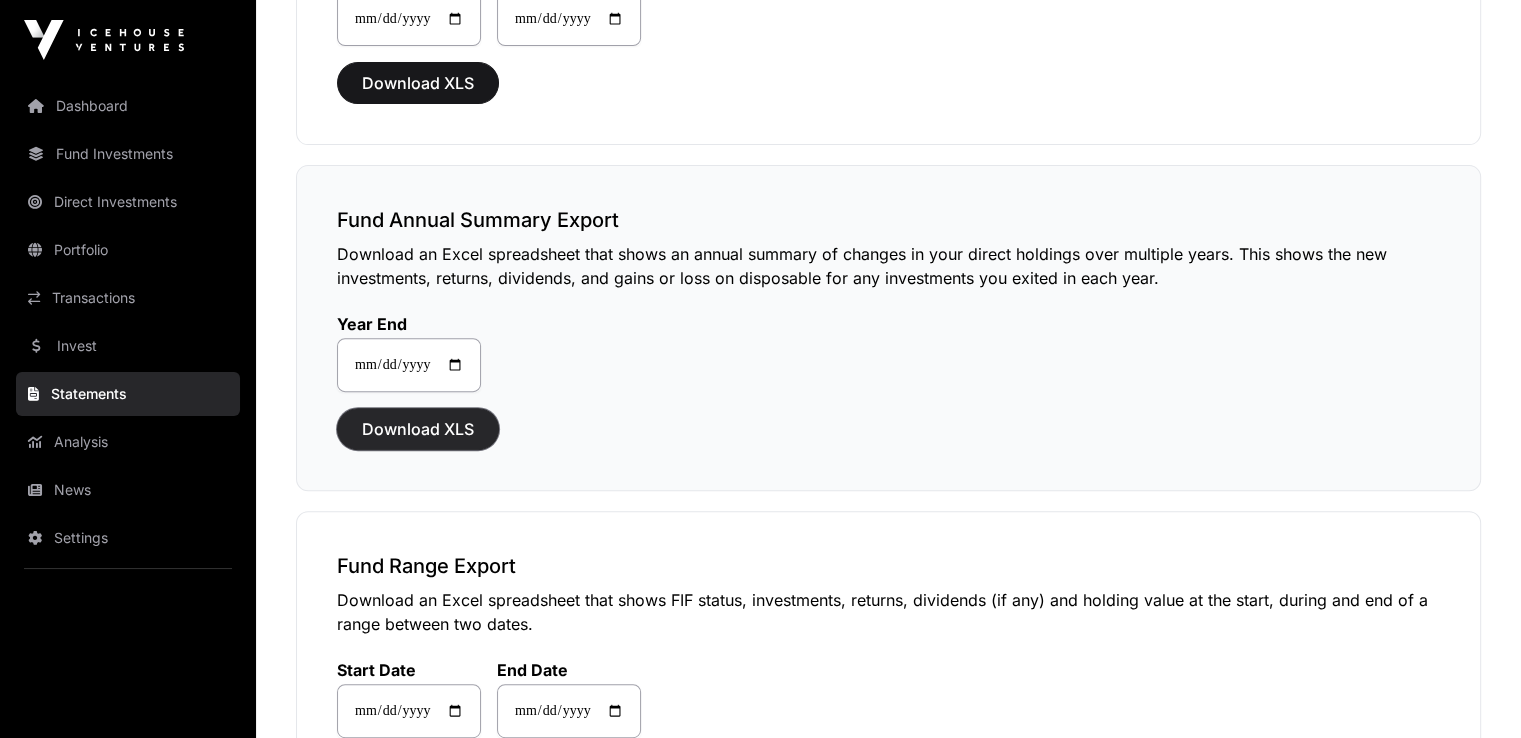 click on "Download XLS" 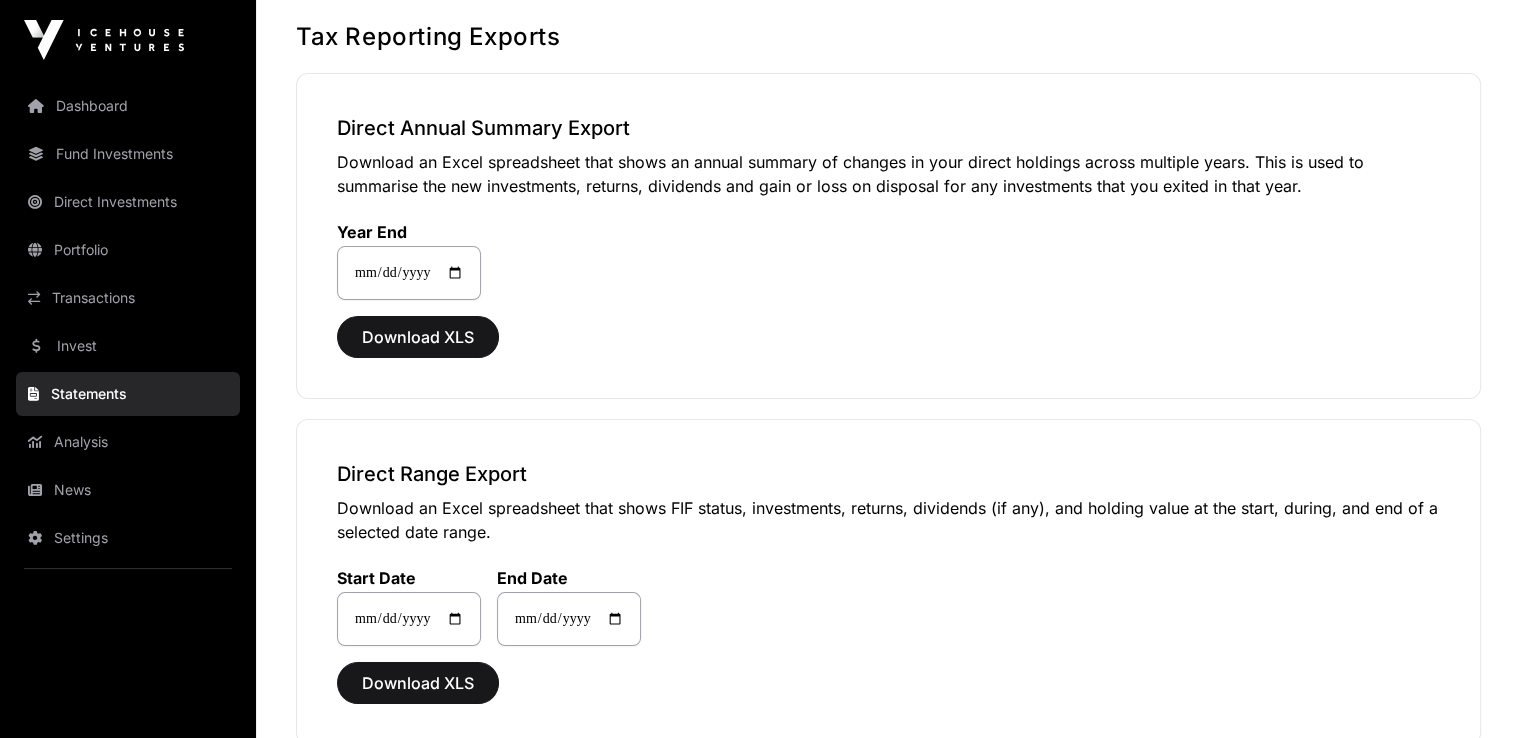 scroll, scrollTop: 200, scrollLeft: 0, axis: vertical 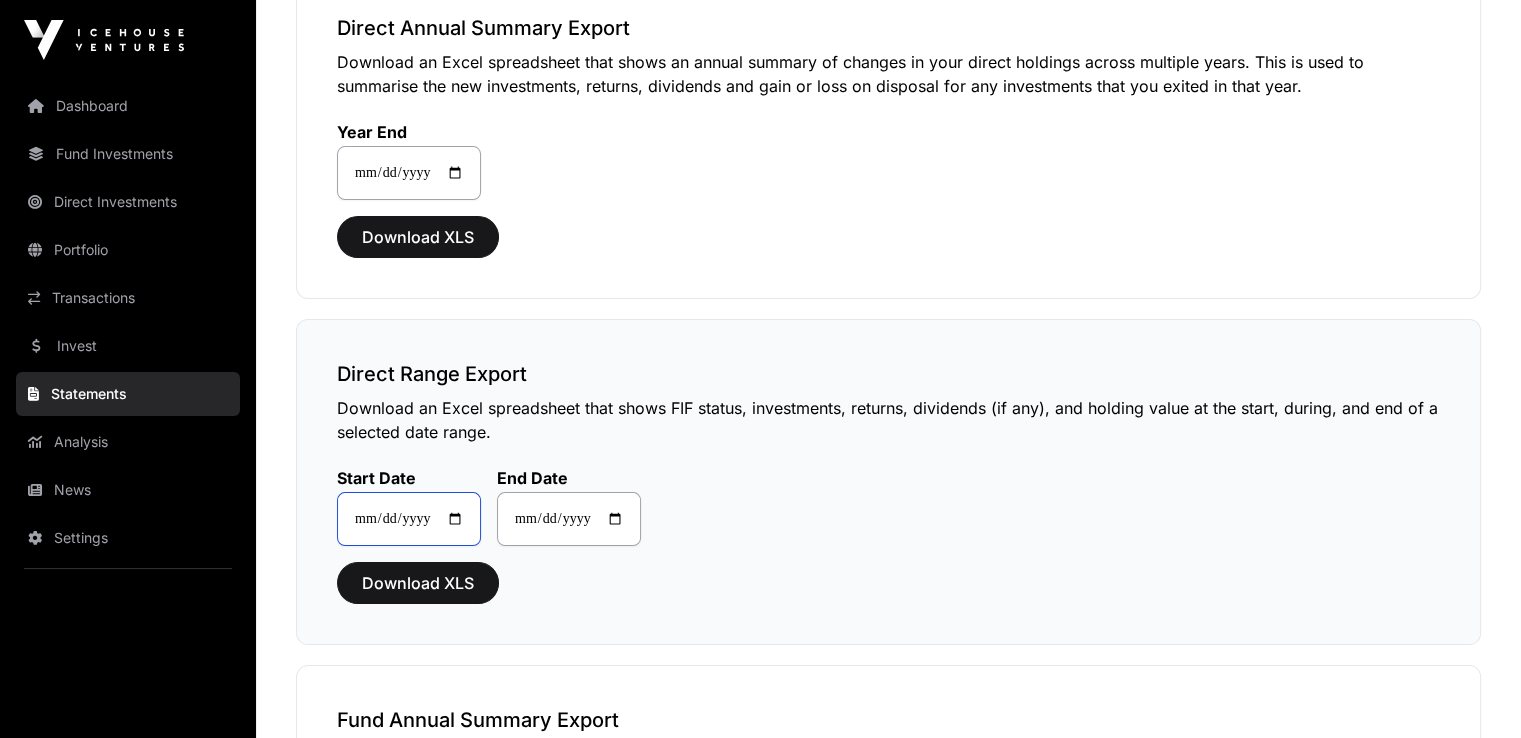 click on "**********" 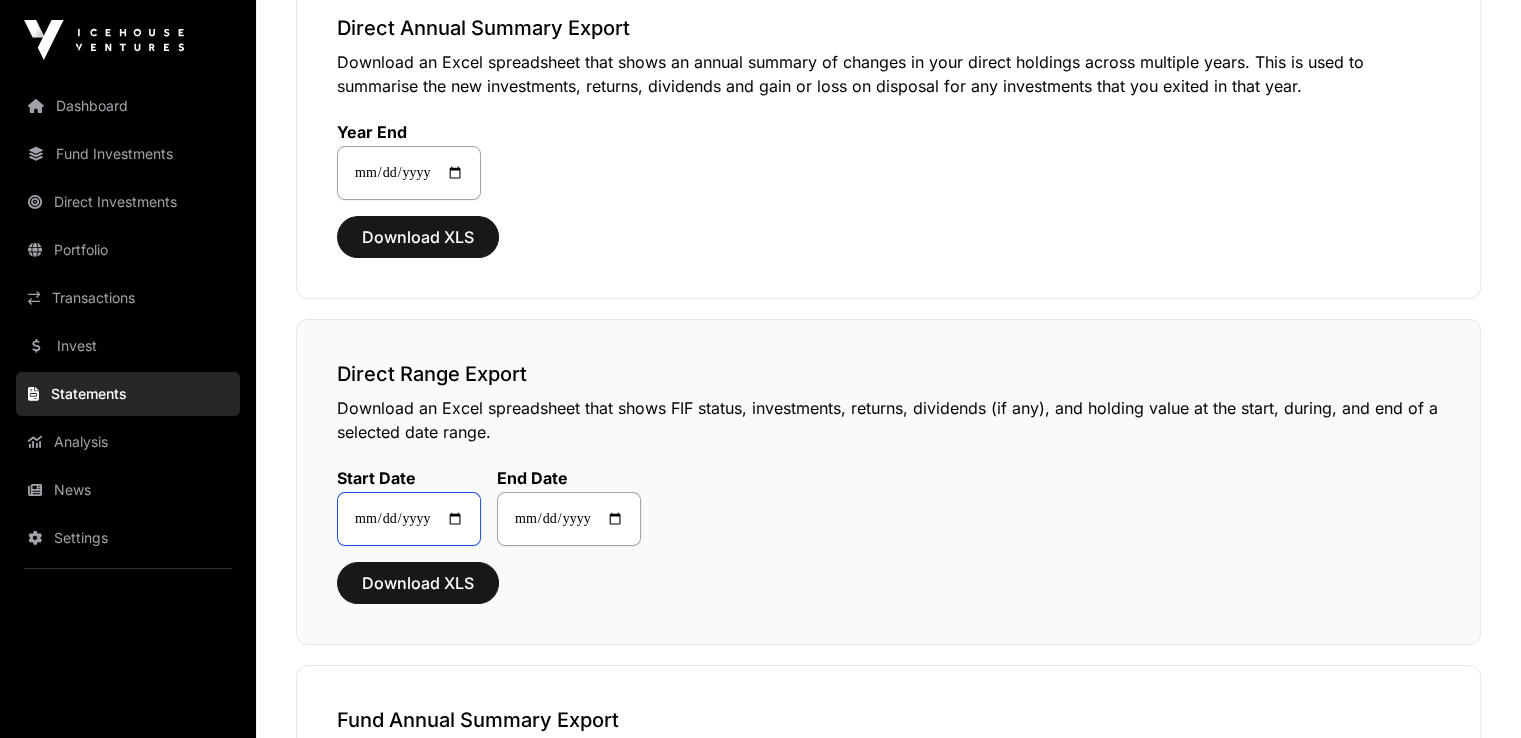 type on "**********" 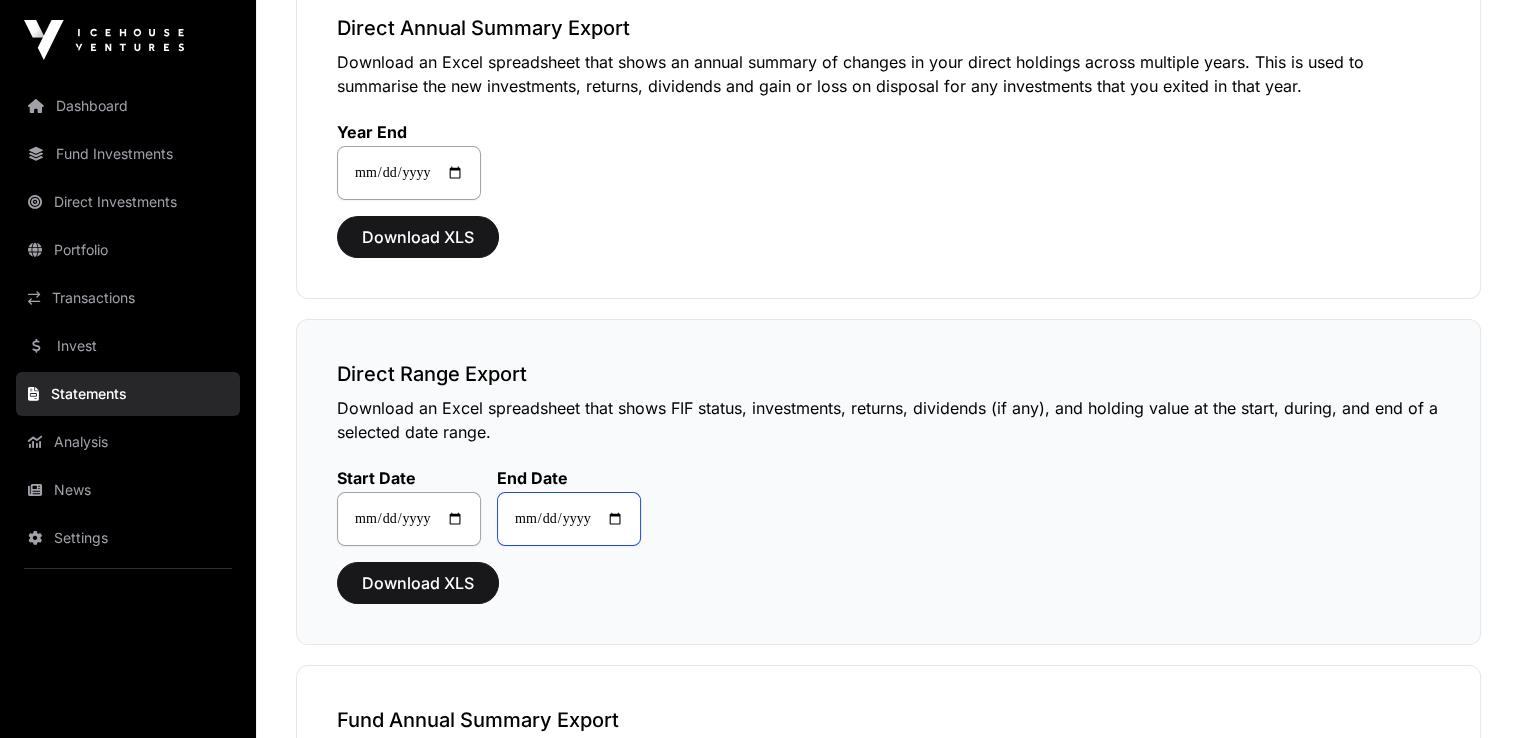 click on "**********" 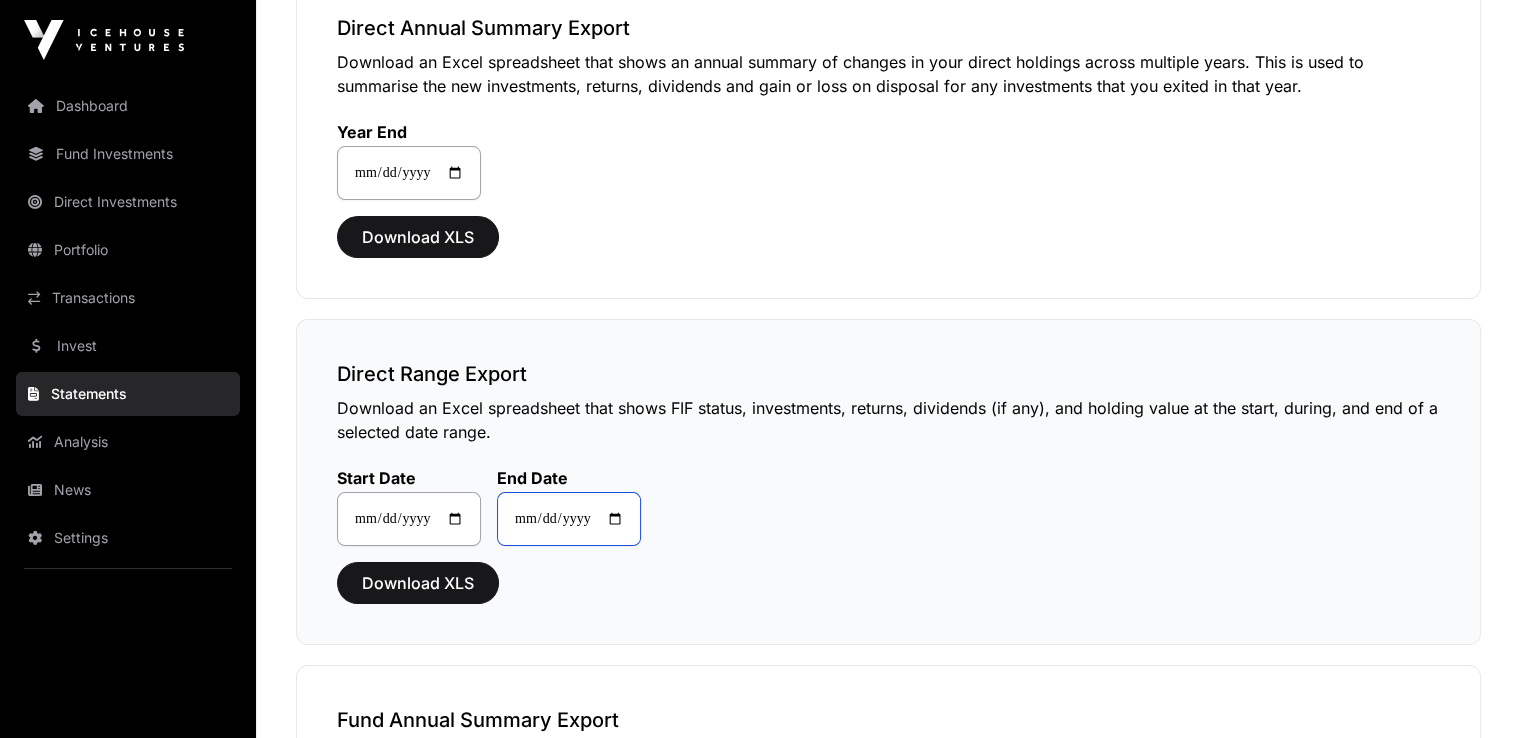 type on "**********" 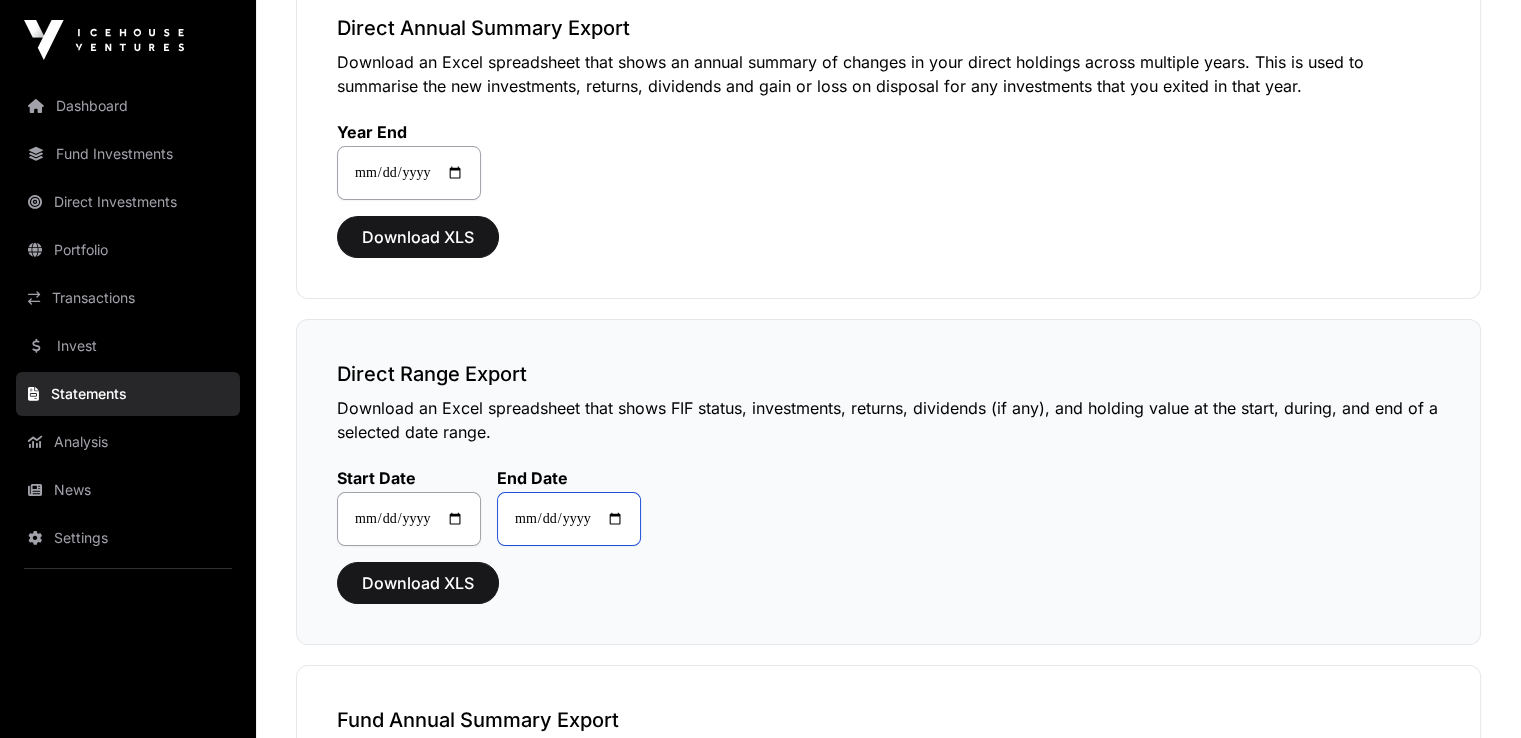type on "**********" 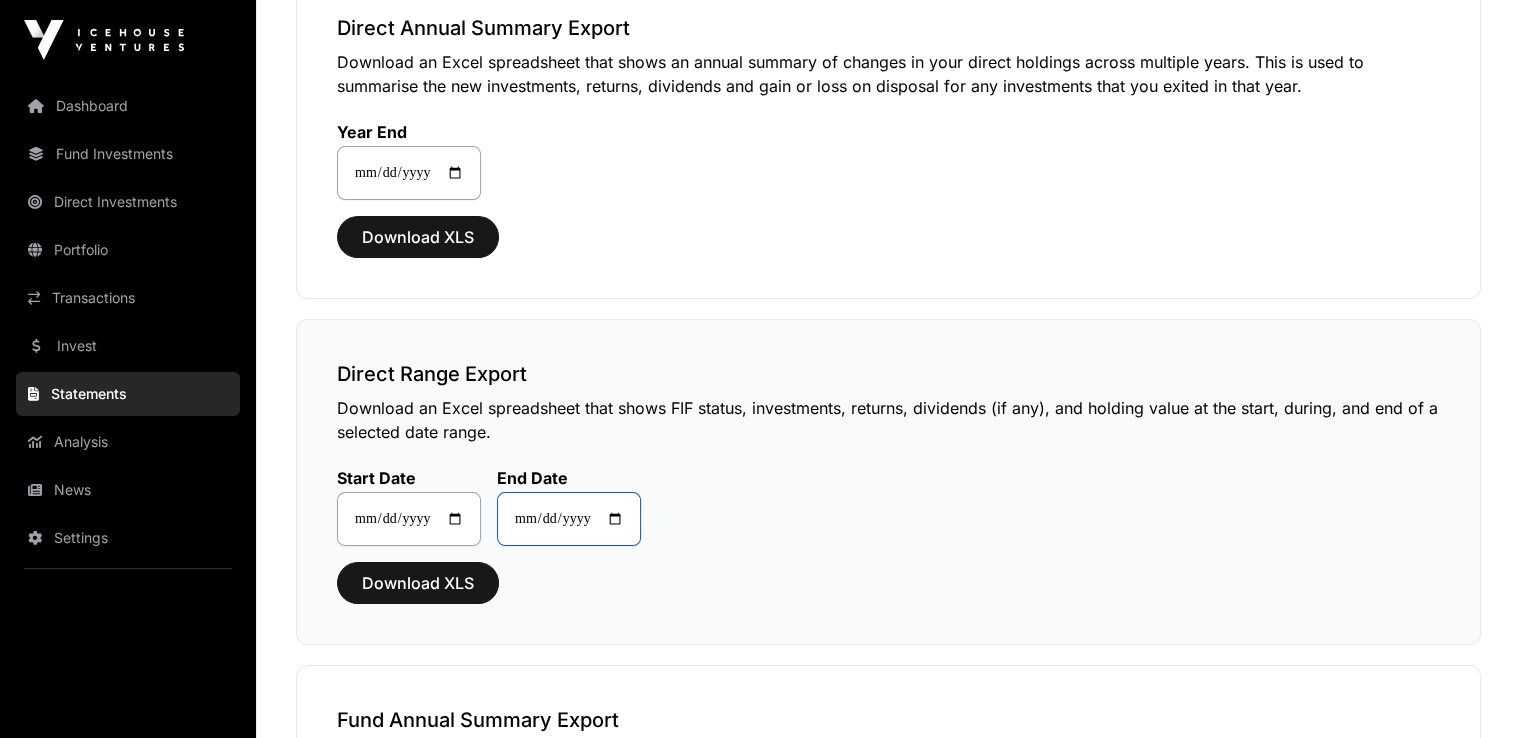 type on "**********" 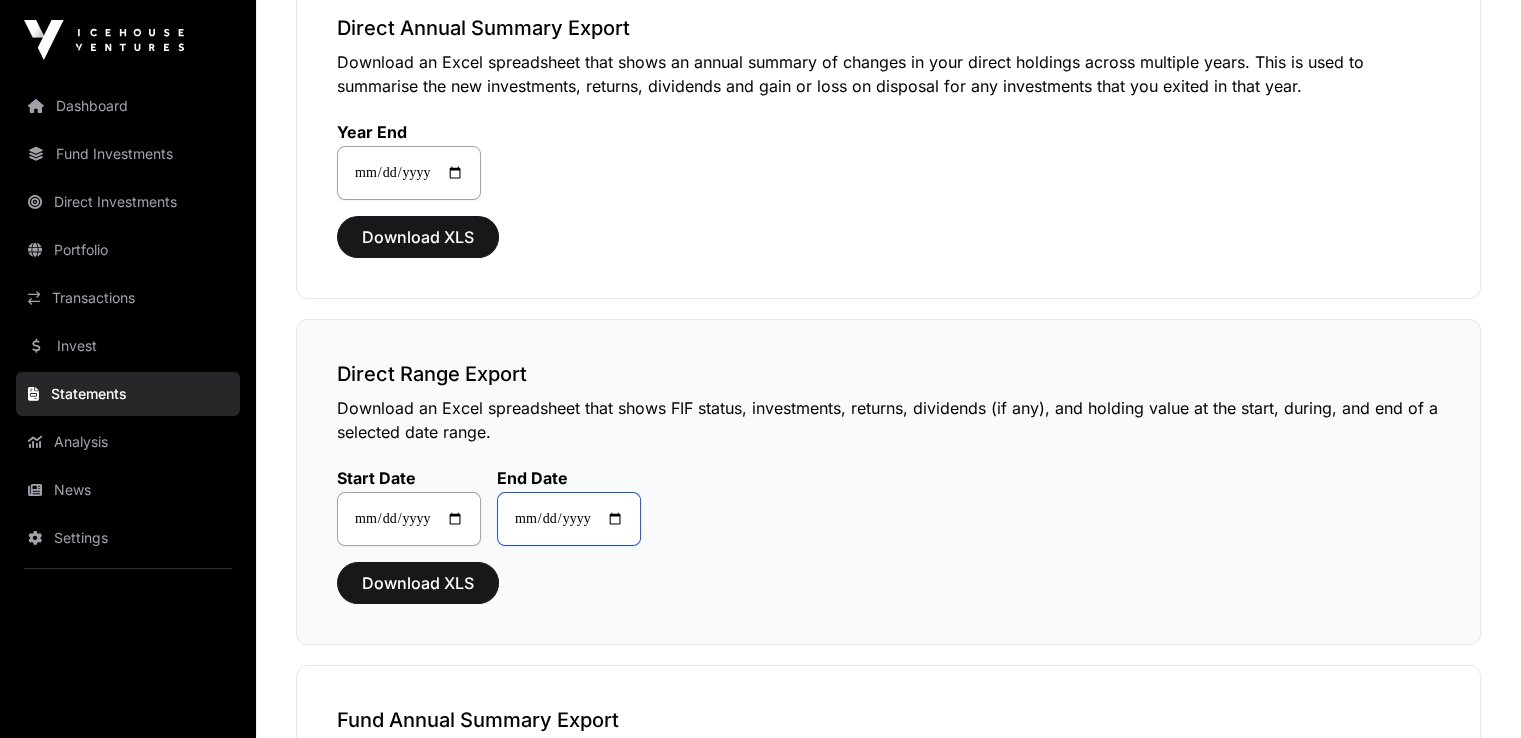 type on "**********" 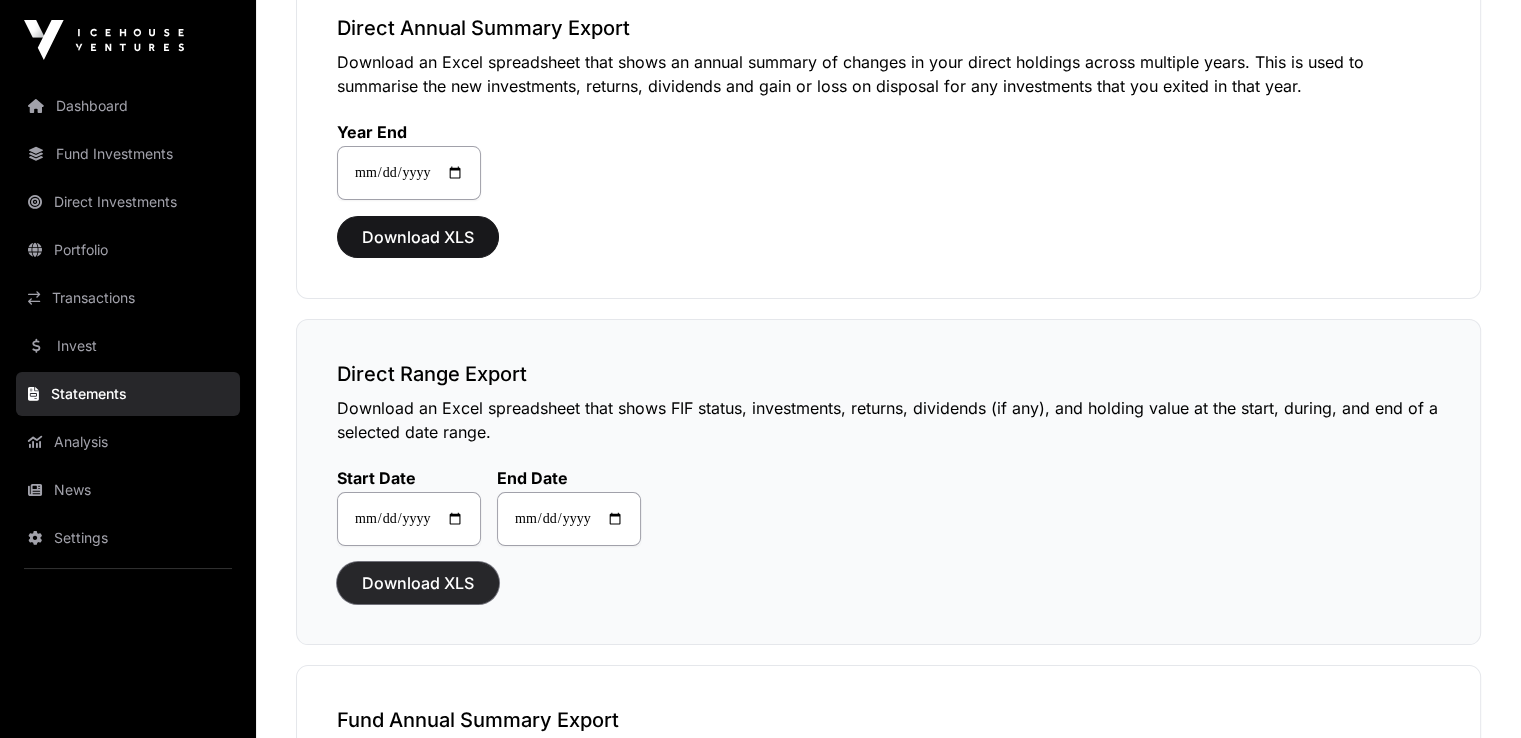 click on "Download XLS" 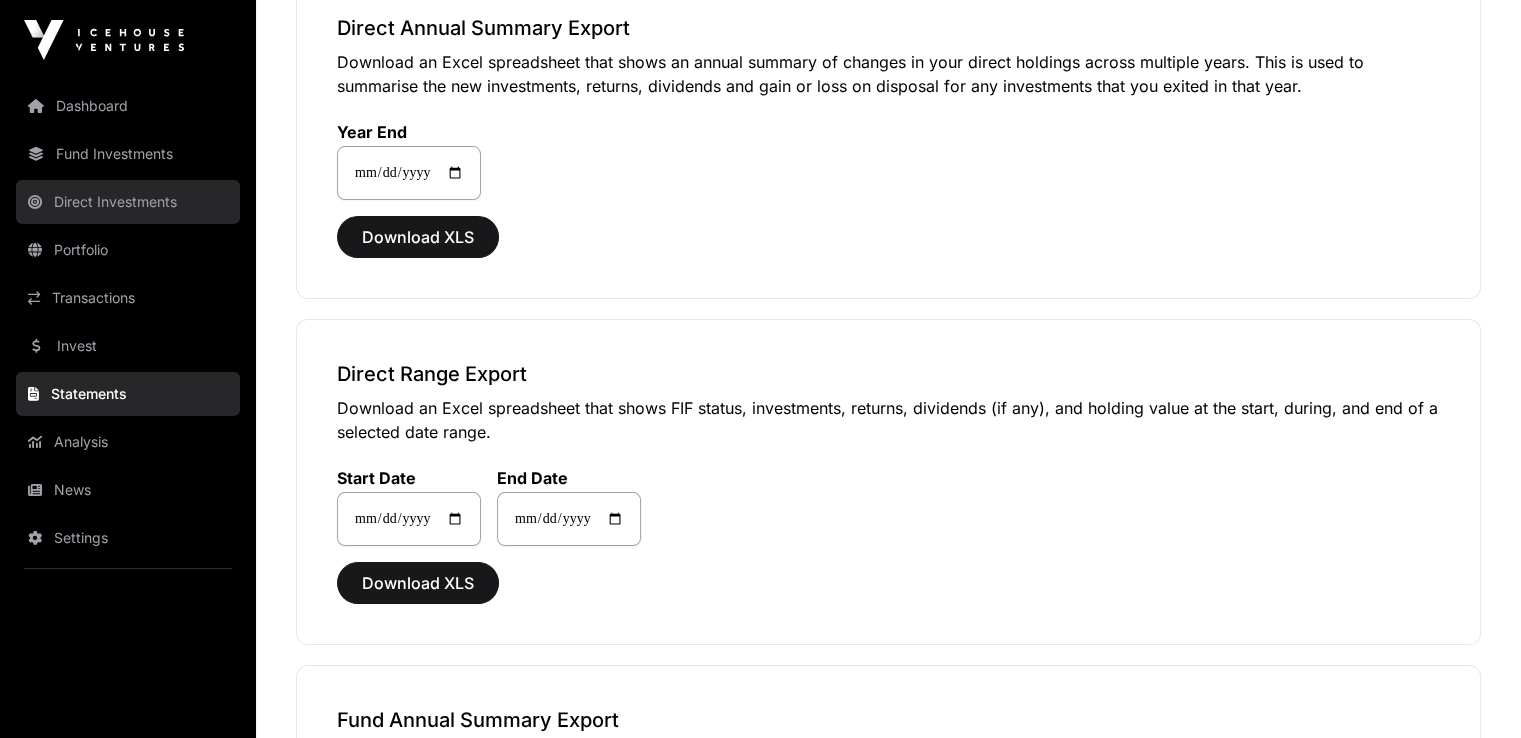 click on "Direct Investments" 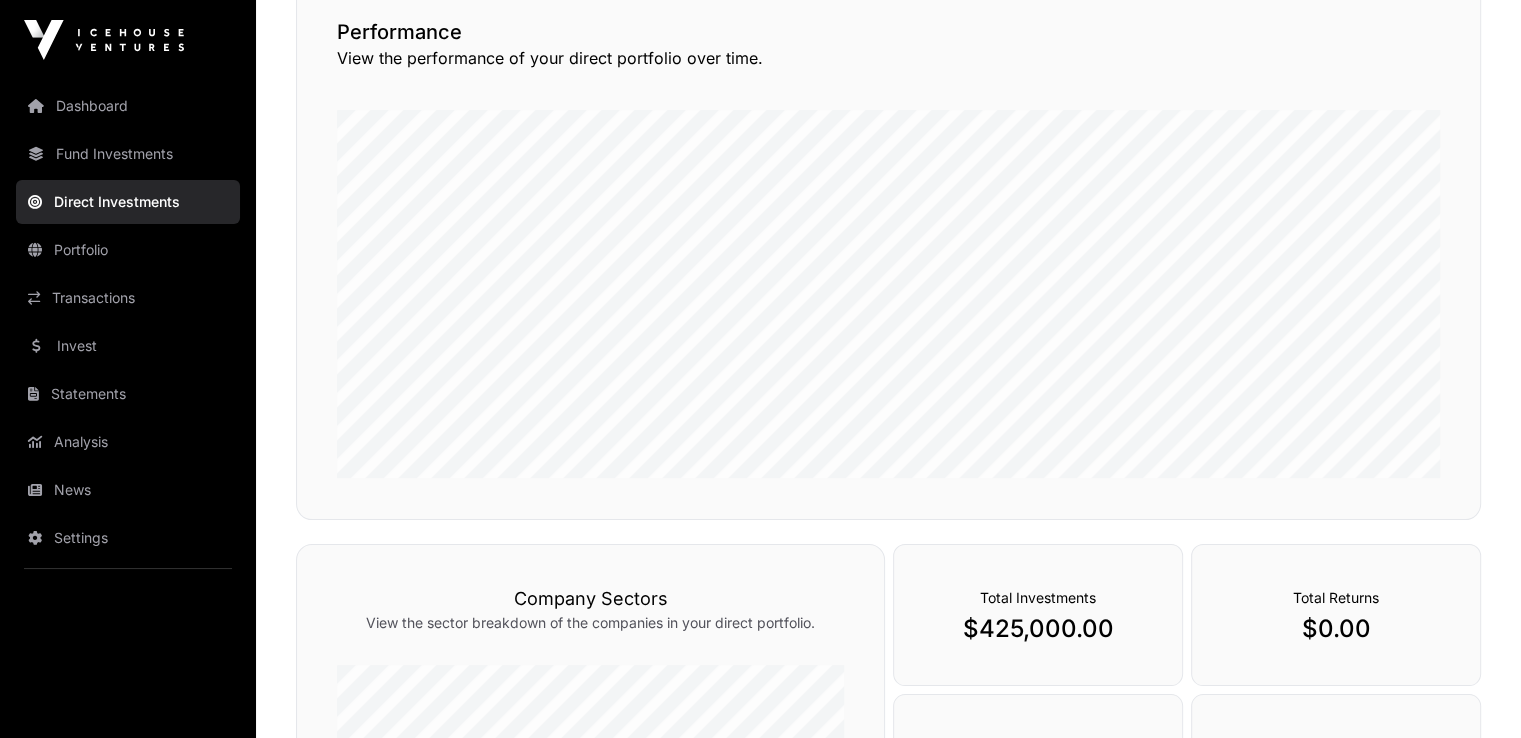 scroll, scrollTop: 0, scrollLeft: 0, axis: both 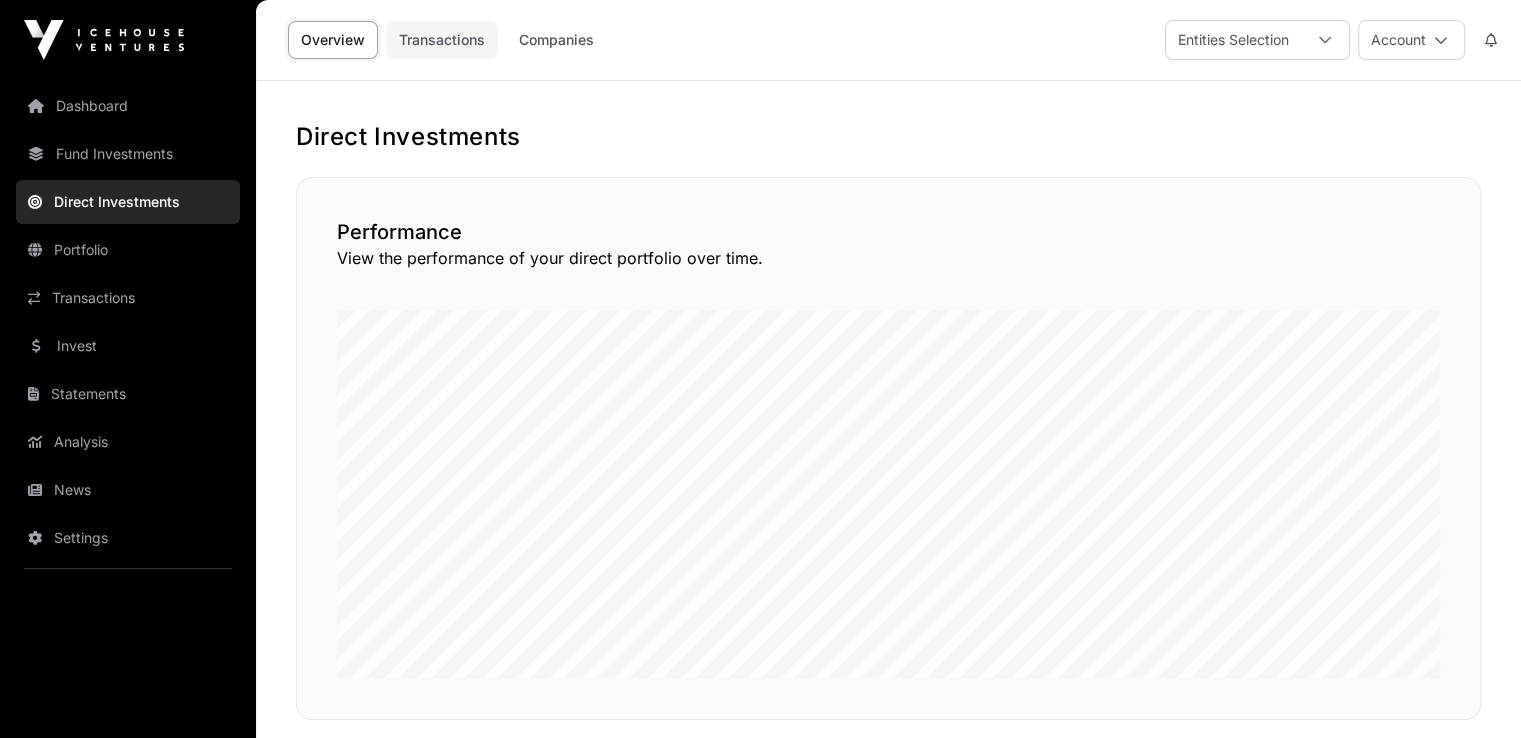 click on "Transactions" 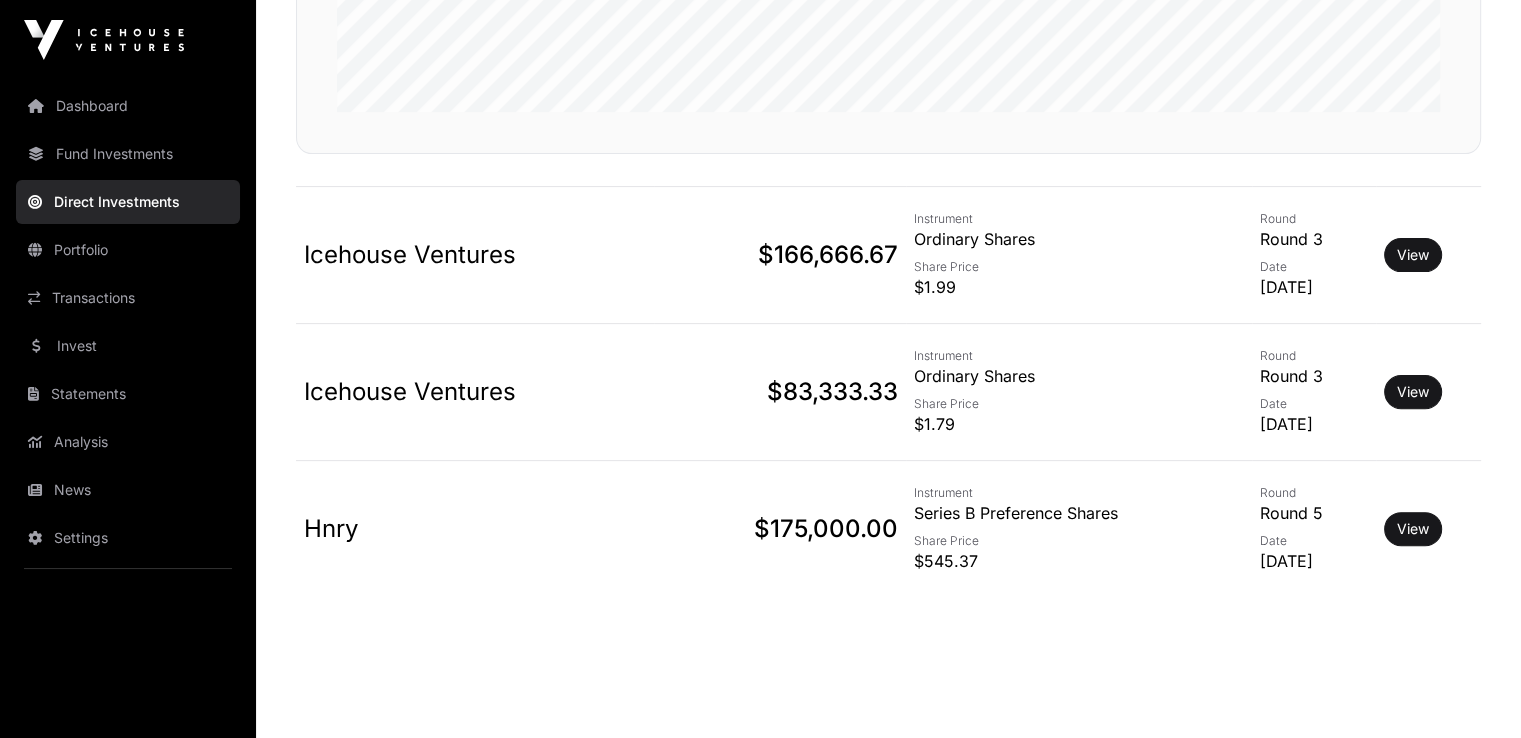 scroll, scrollTop: 572, scrollLeft: 0, axis: vertical 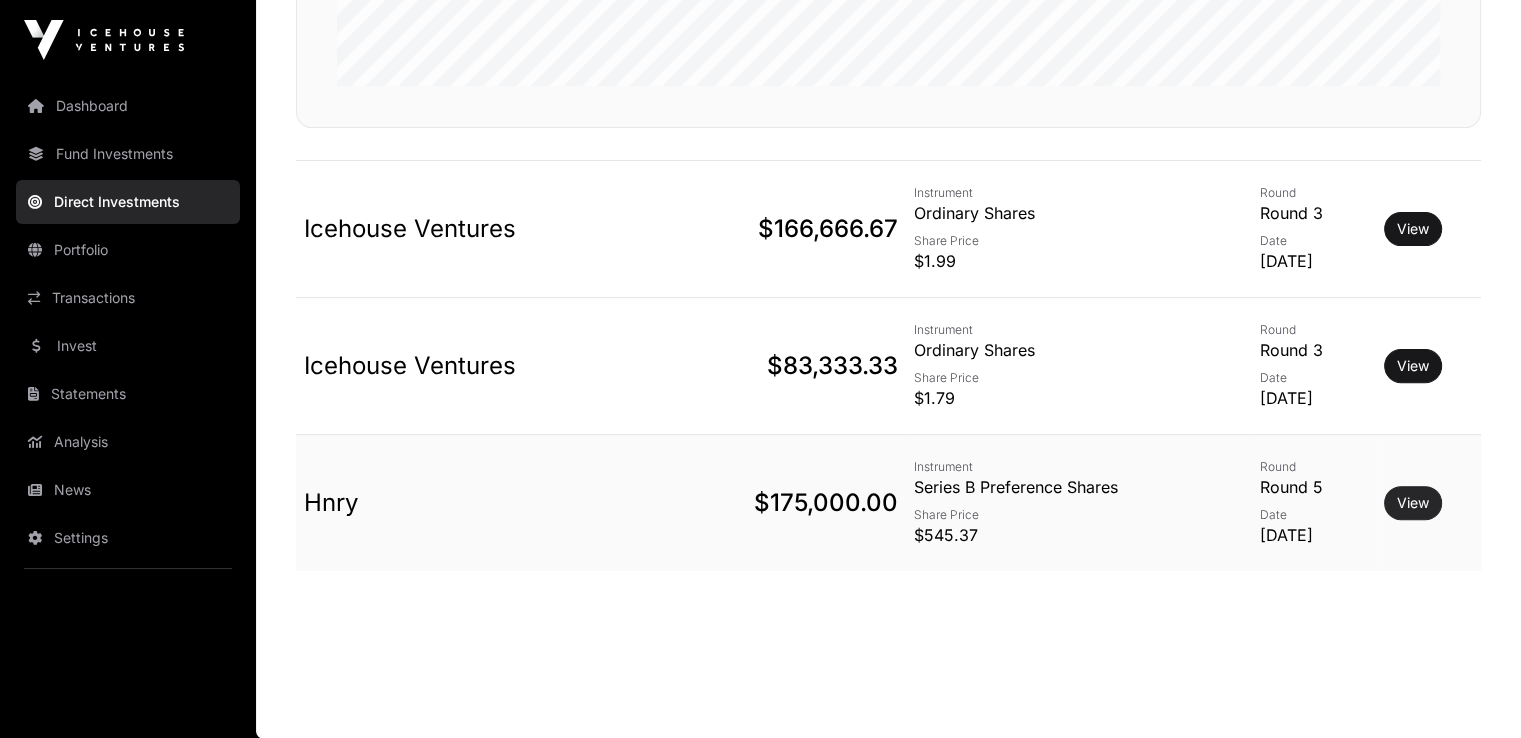 click on "View" 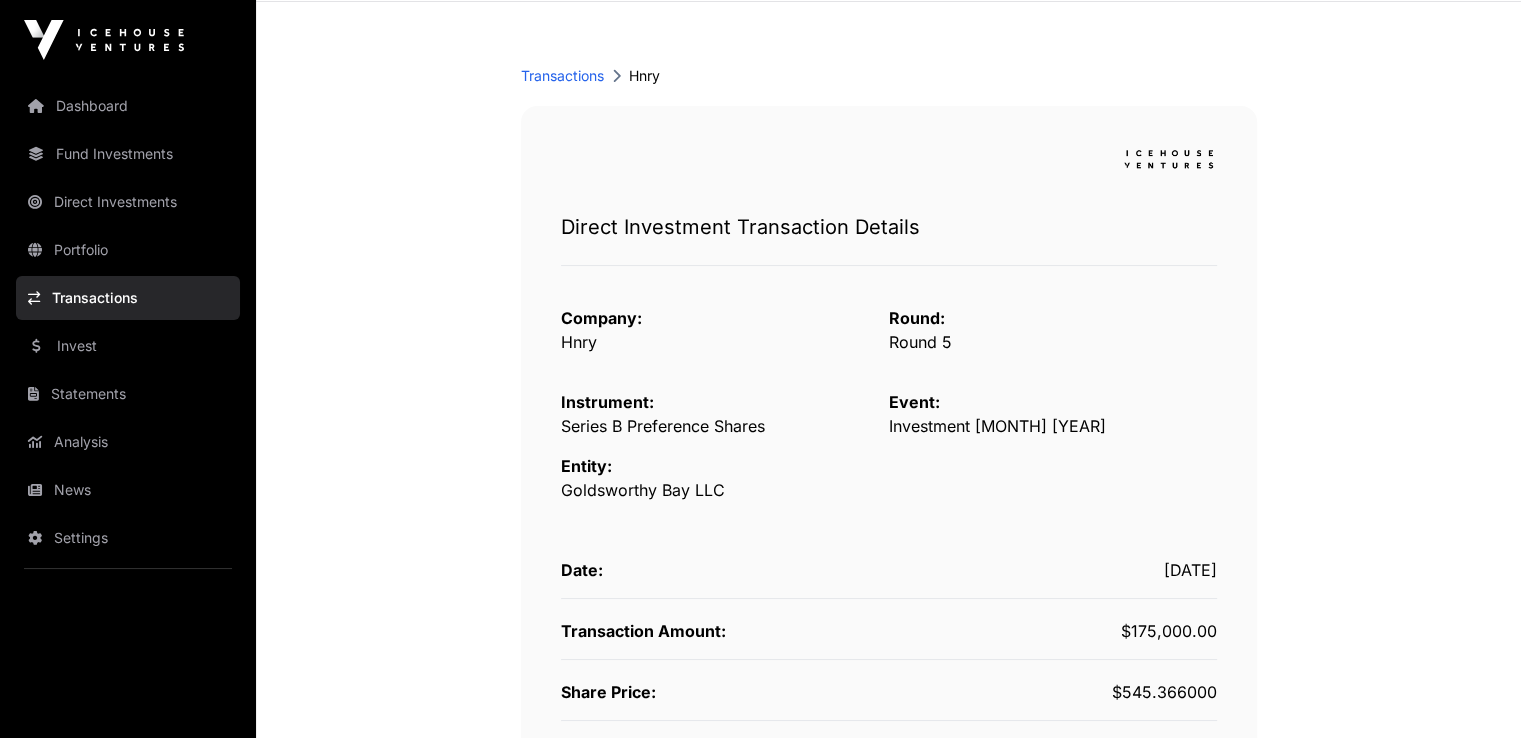 scroll, scrollTop: 400, scrollLeft: 0, axis: vertical 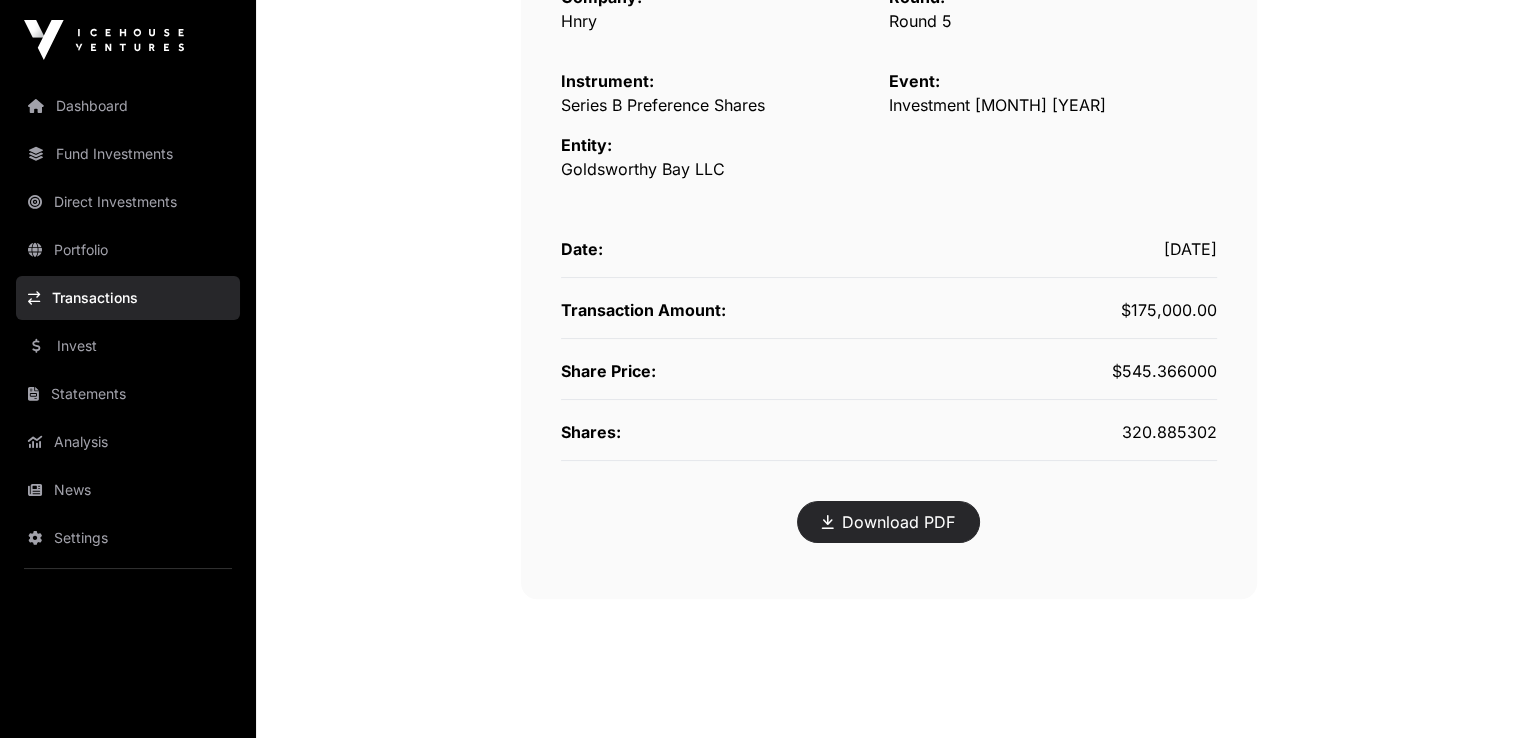 click on "Download PDF" 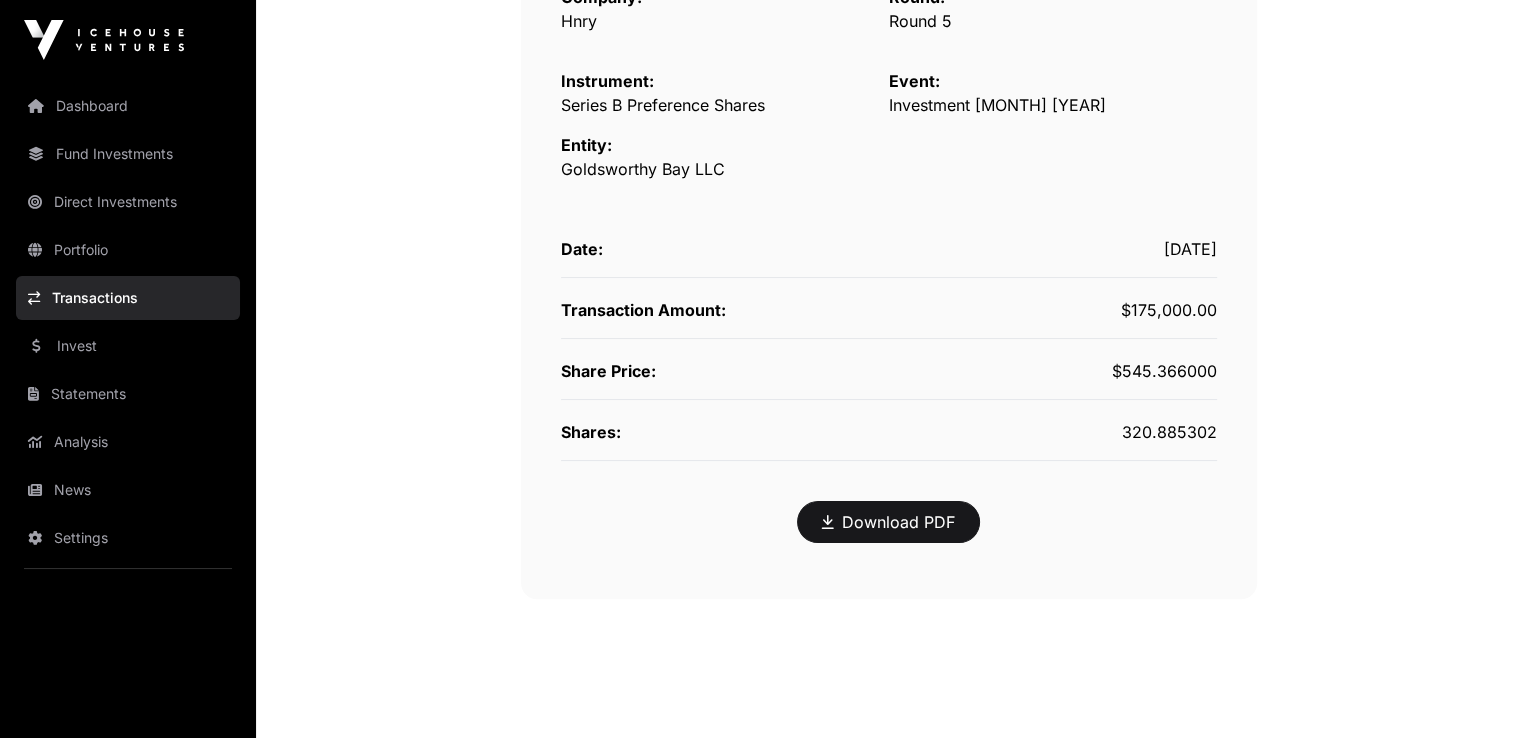 click on "Transactions Hnry Direct Investment Transaction Details Company: Hnry Round: Round 5 Instrument: Series B Preference Shares Event: Investment [MONTH] [YEAR] Entity: Goldsworthy Bay LLC Date: [MONTH] [DAY] [YEAR] Transaction Amount: $175,000.00 Share Price: $545.366000 Shares: 320.885302 Download PDF" 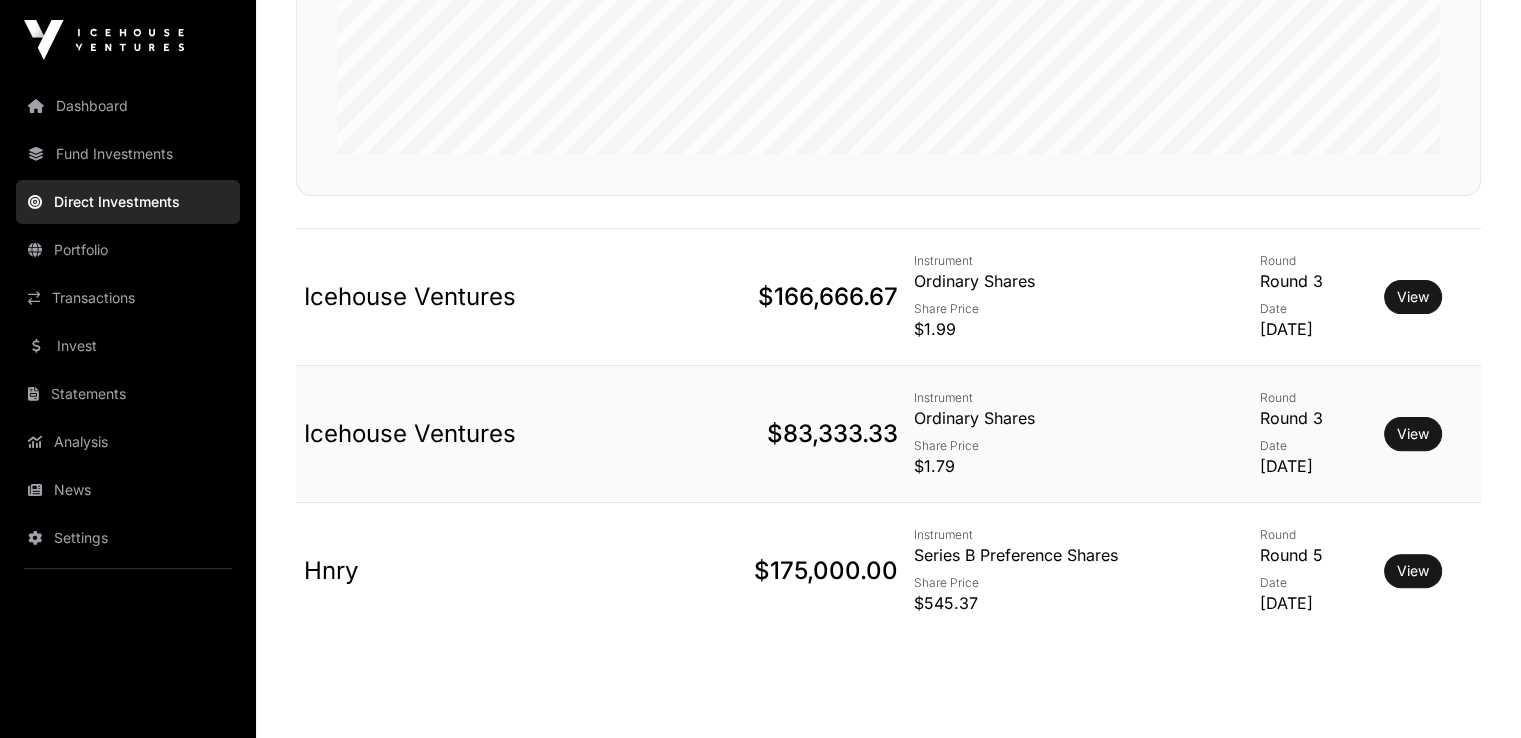 scroll, scrollTop: 472, scrollLeft: 0, axis: vertical 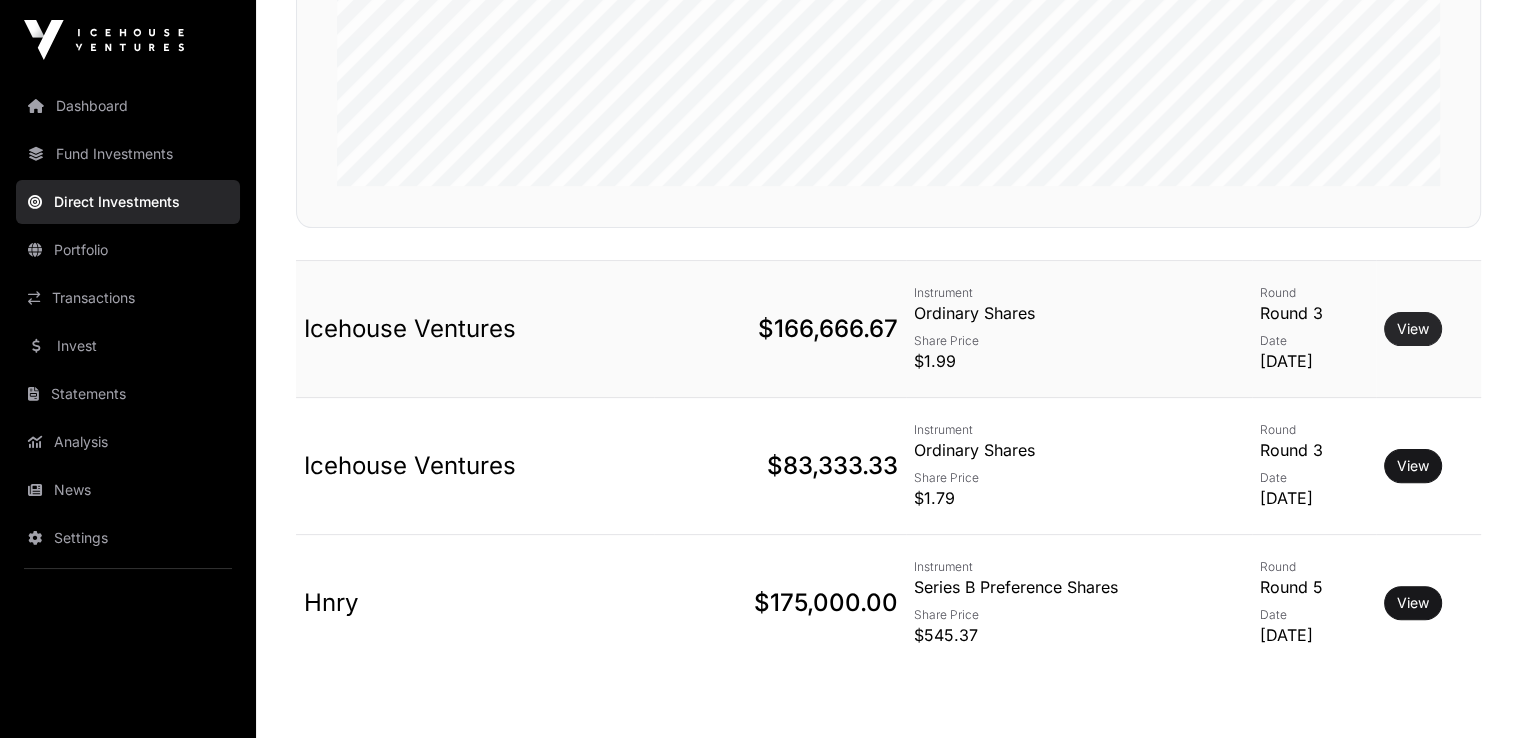 click on "View" 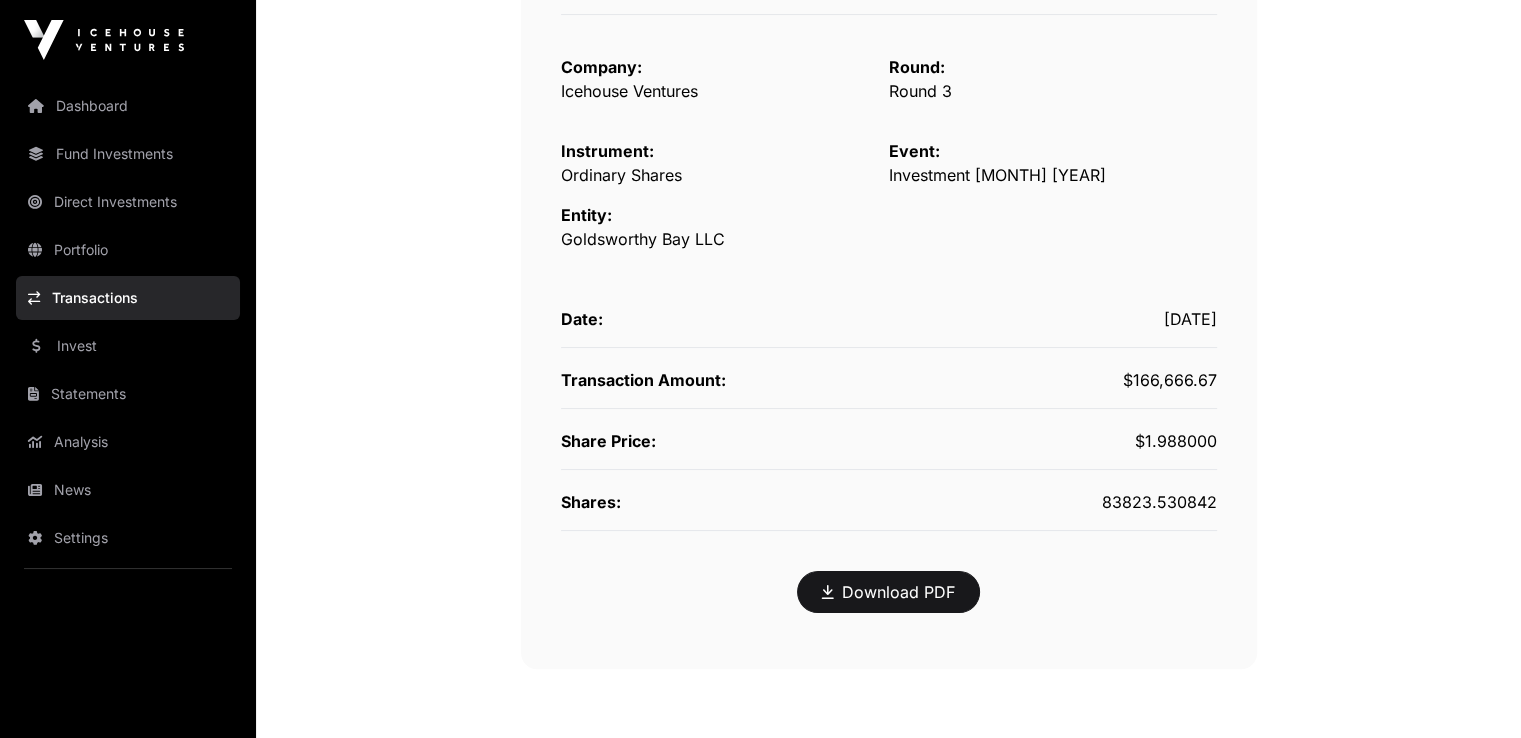 scroll, scrollTop: 300, scrollLeft: 0, axis: vertical 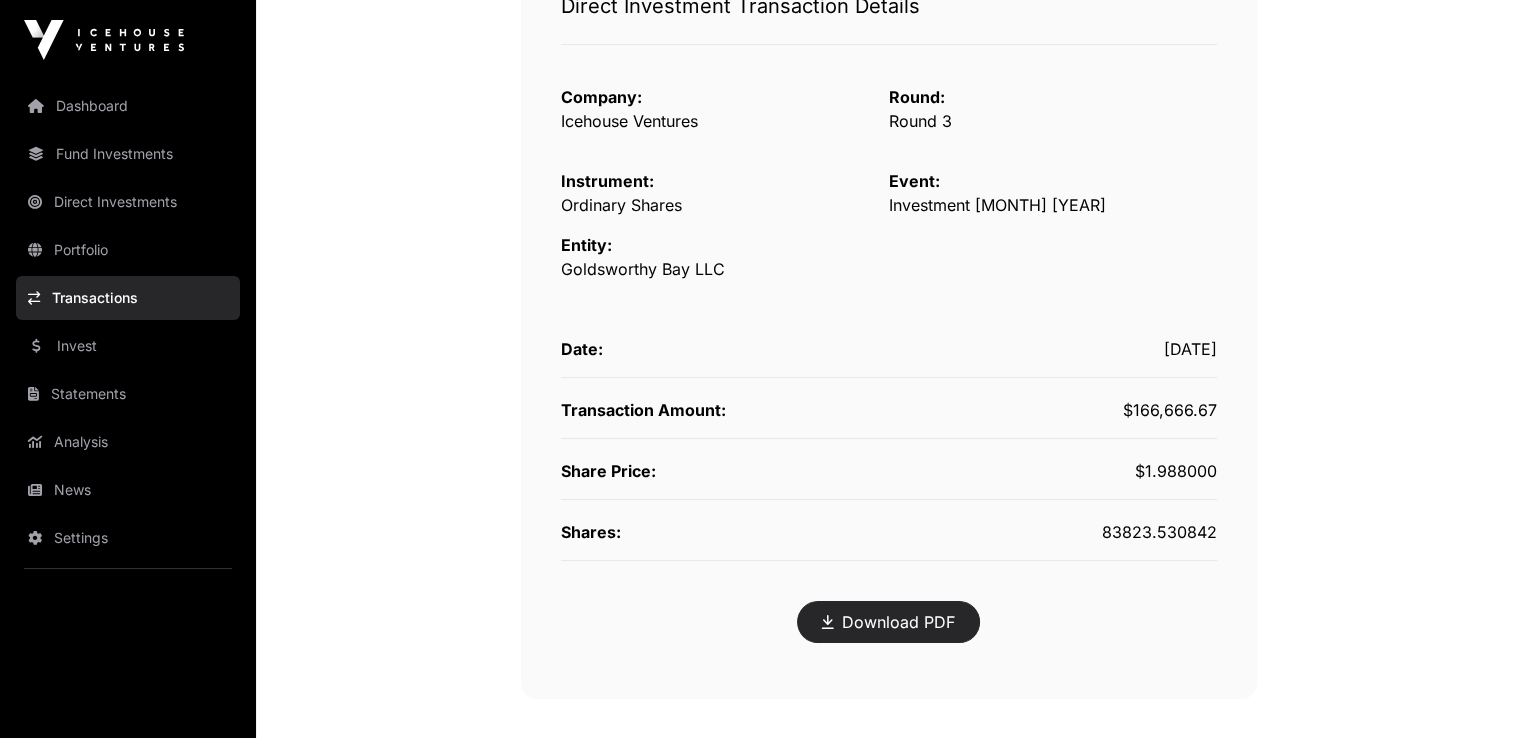click on "Download PDF" 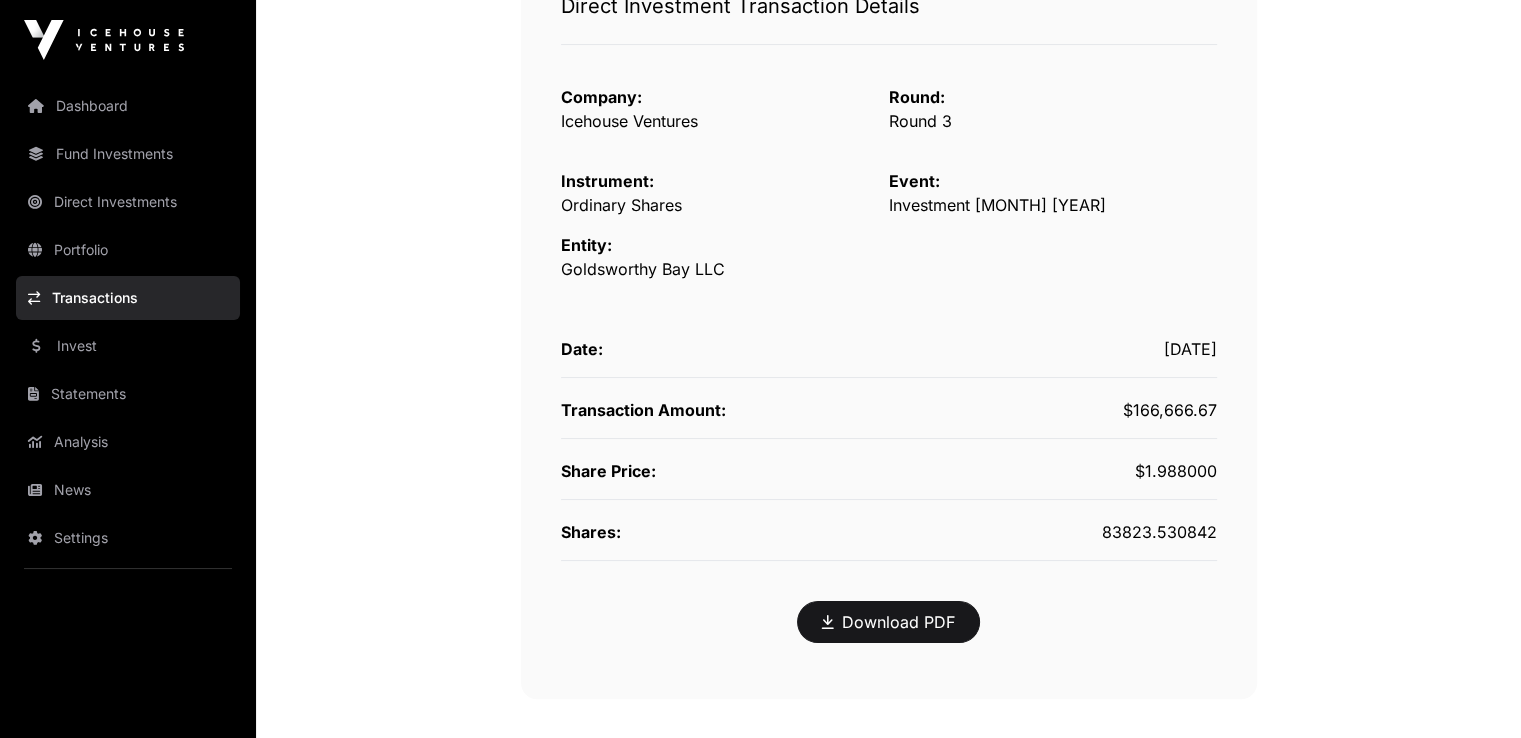 scroll, scrollTop: 472, scrollLeft: 0, axis: vertical 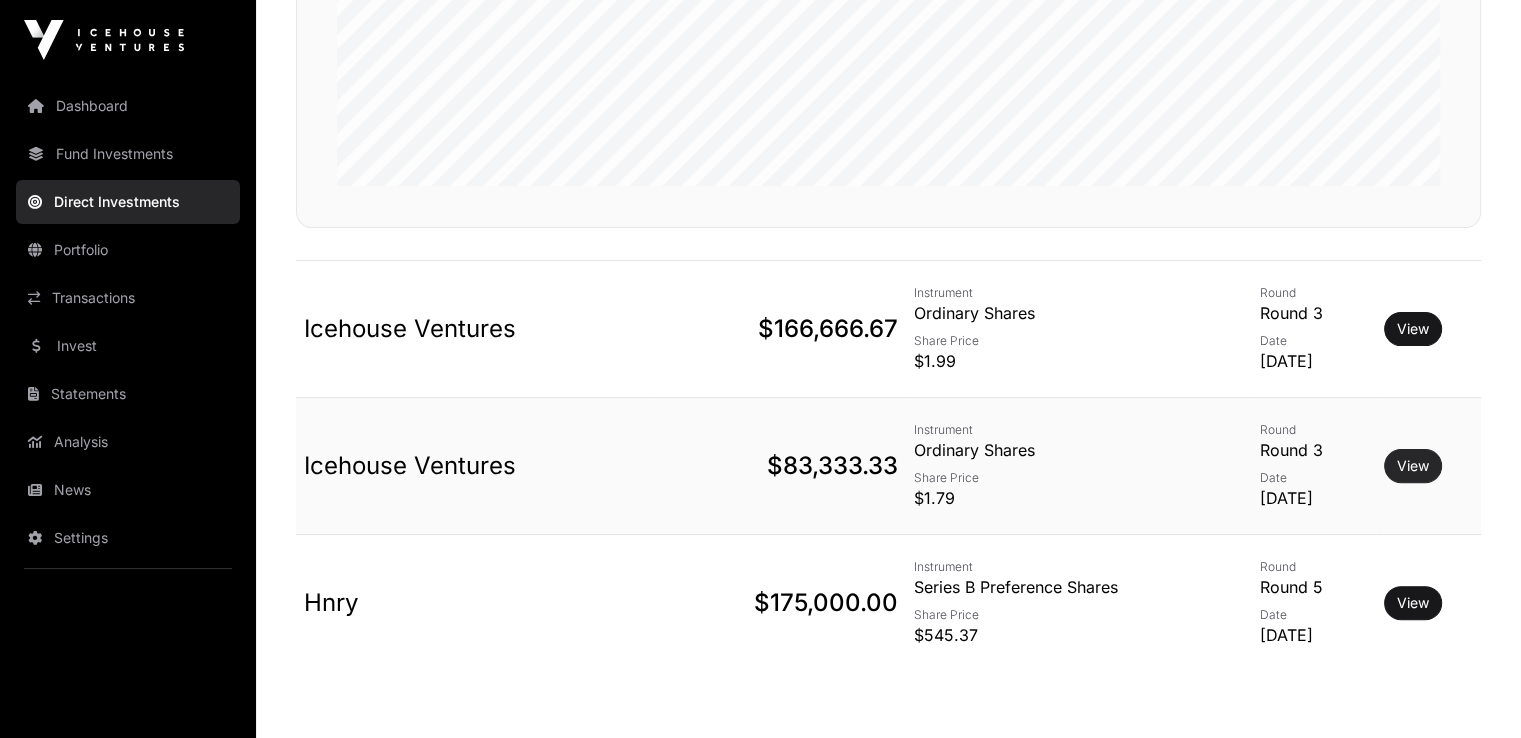 click on "View" 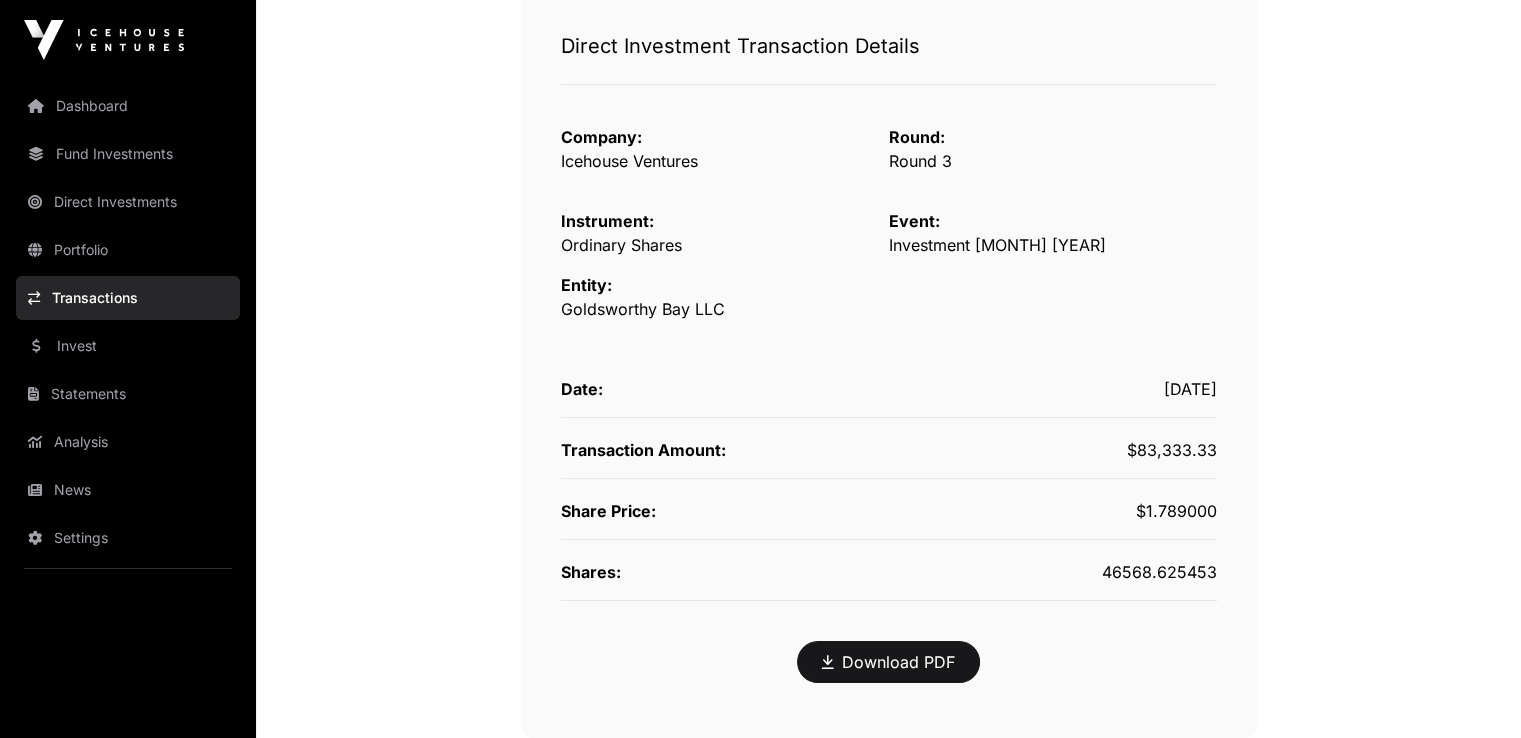 scroll, scrollTop: 424, scrollLeft: 0, axis: vertical 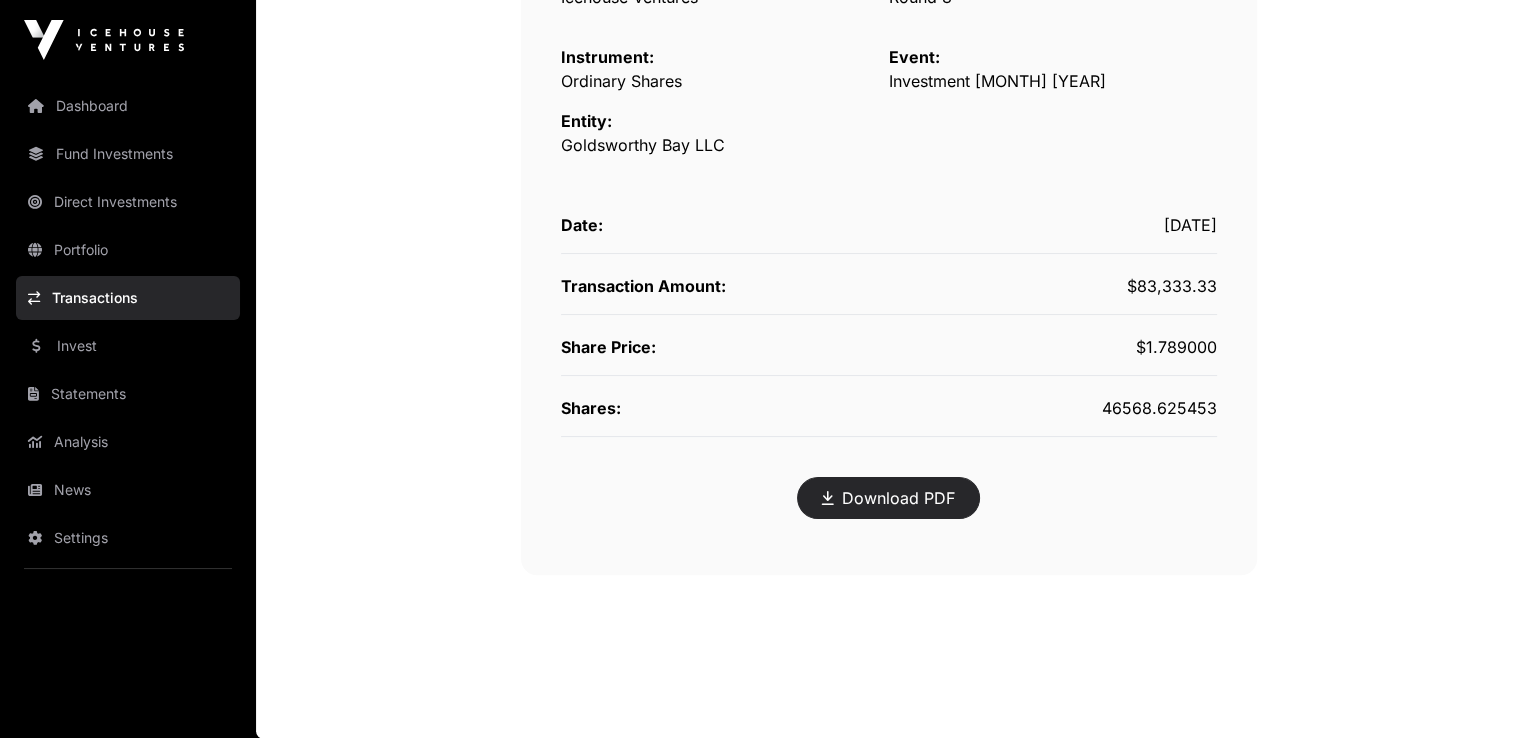 click on "Download PDF" 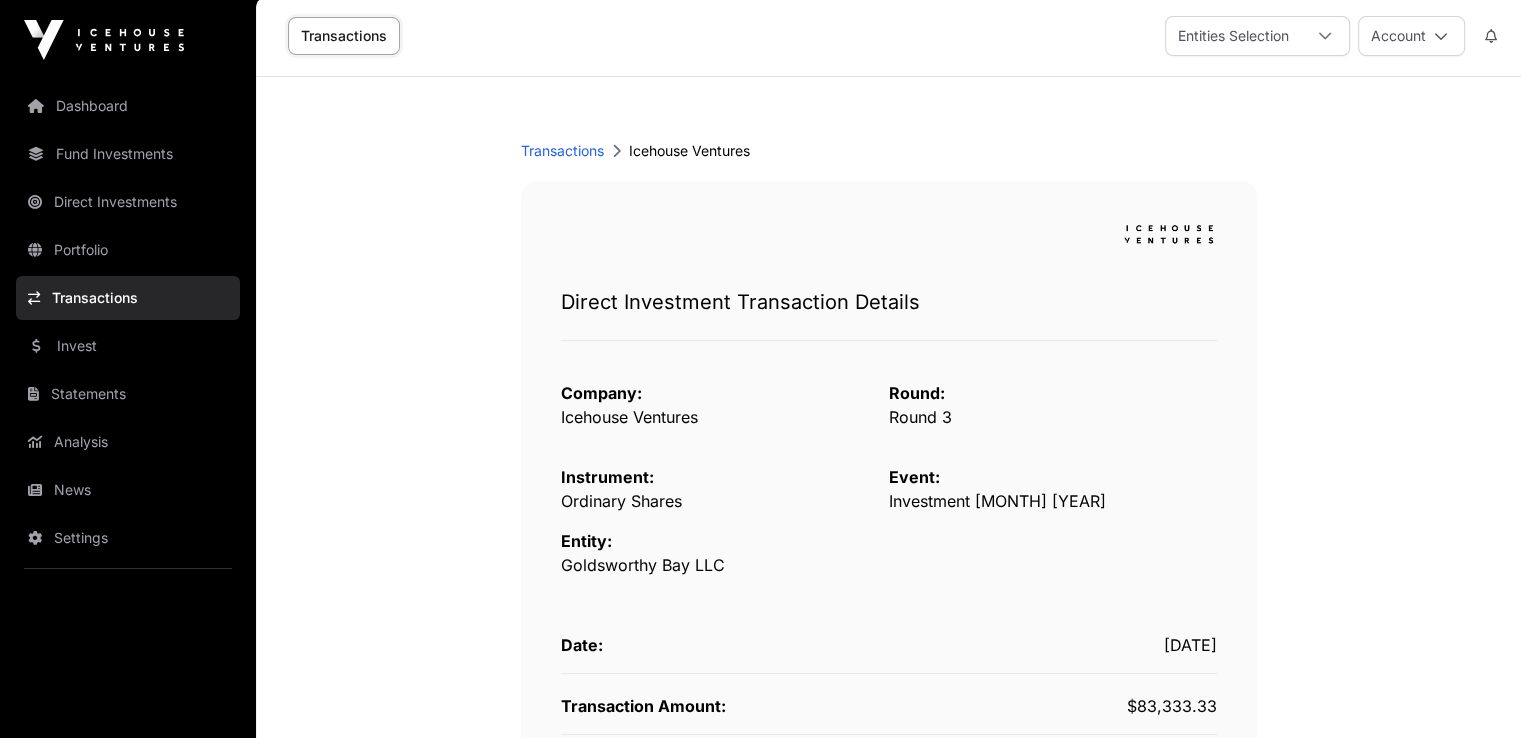 scroll, scrollTop: 0, scrollLeft: 0, axis: both 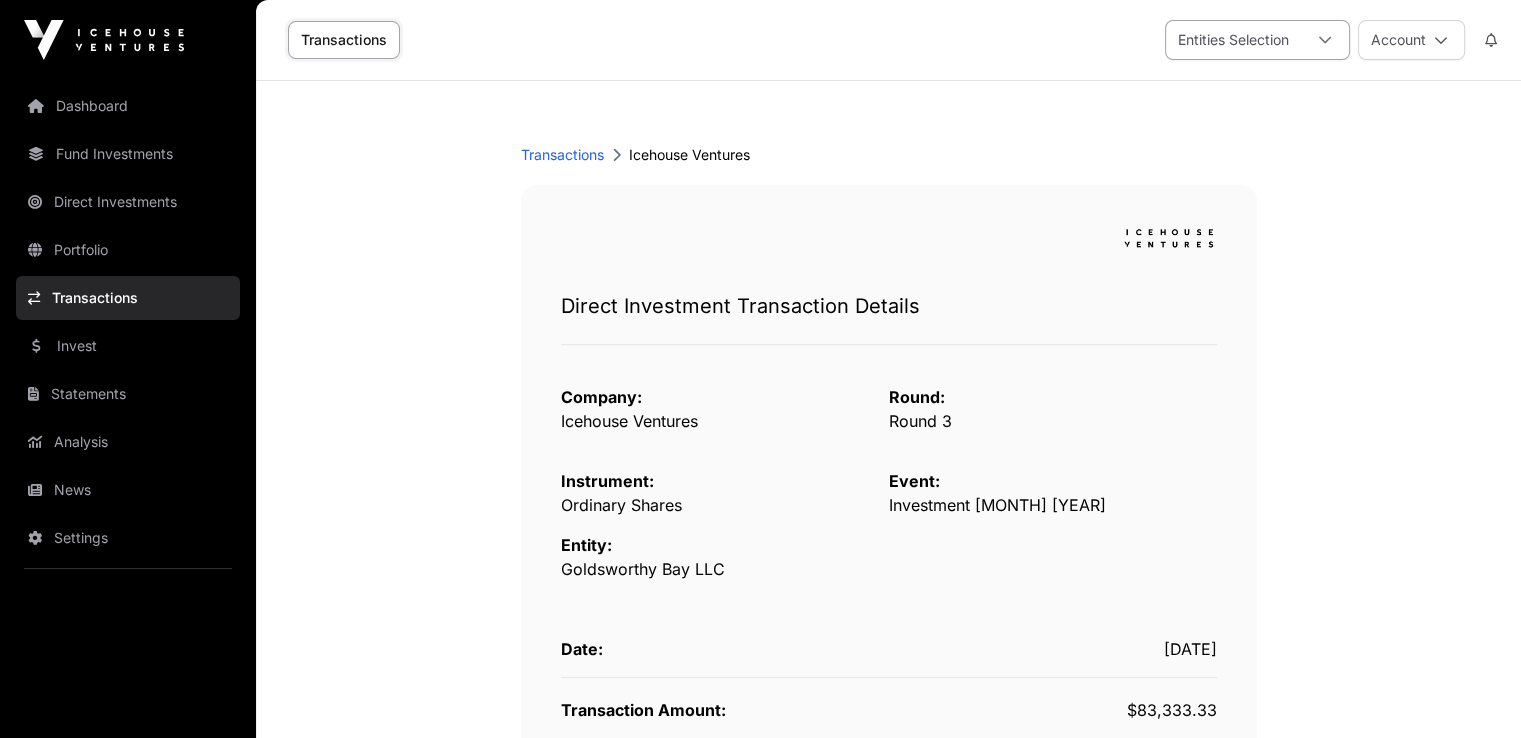 click on "Entities Selection" 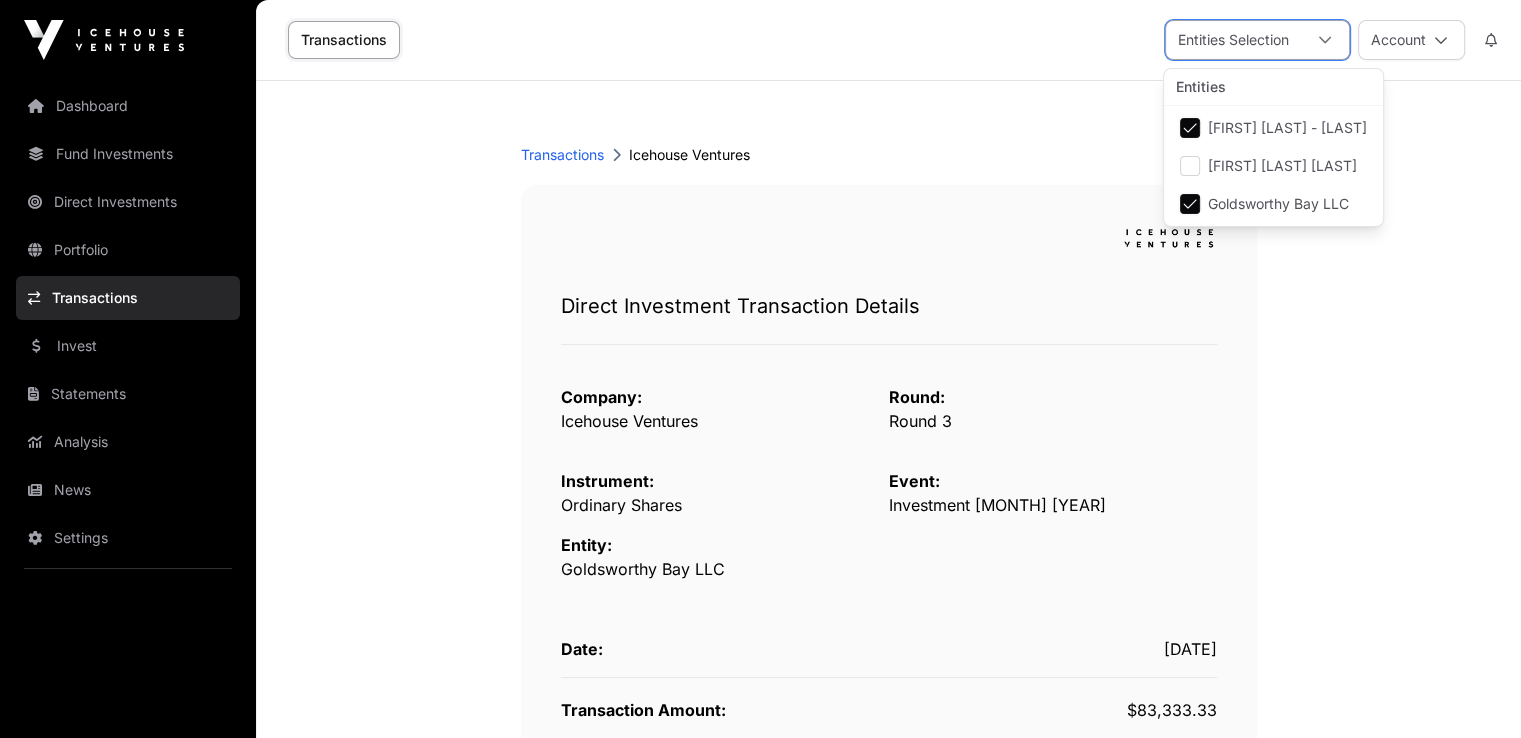 scroll, scrollTop: 20, scrollLeft: 12, axis: both 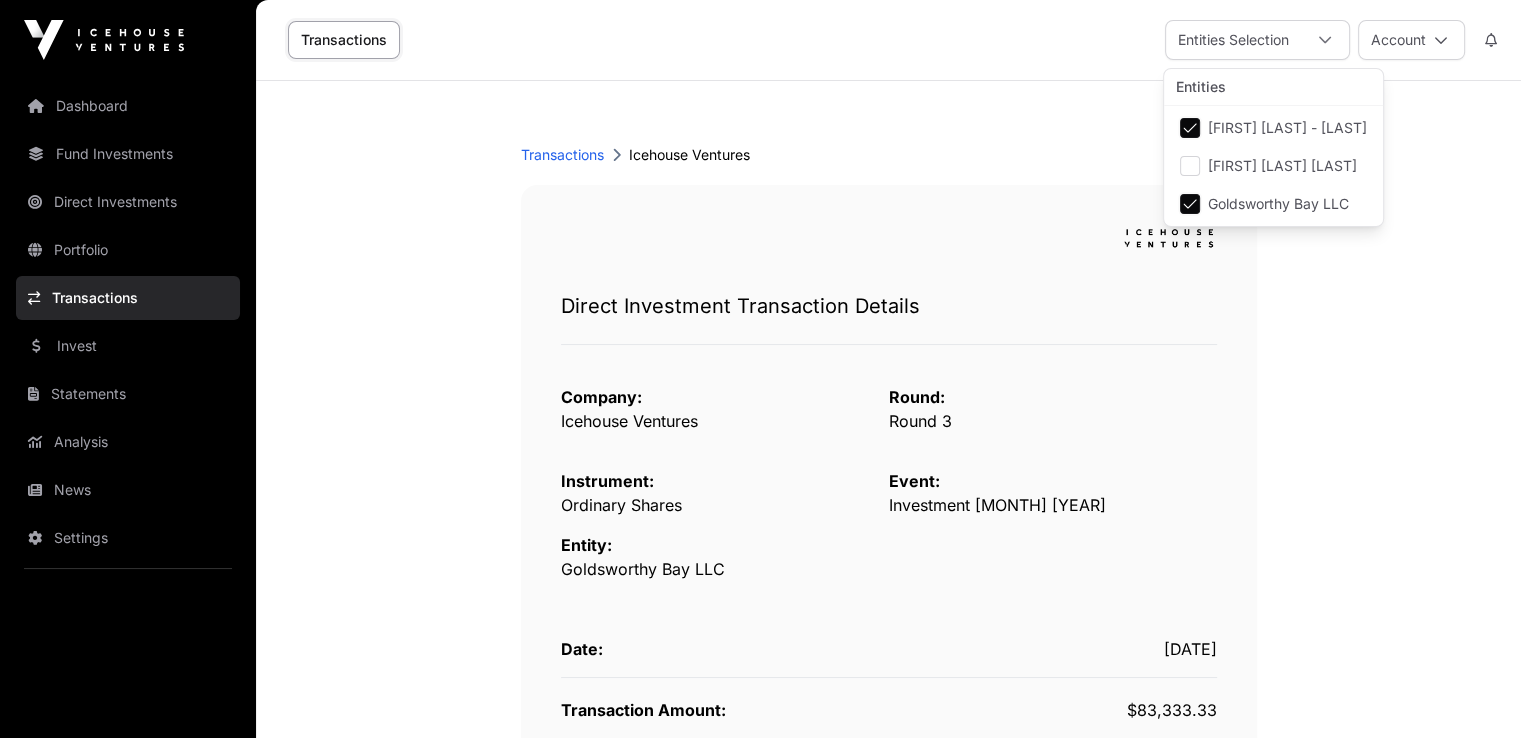 click on "Transactions Icehouse Ventures" 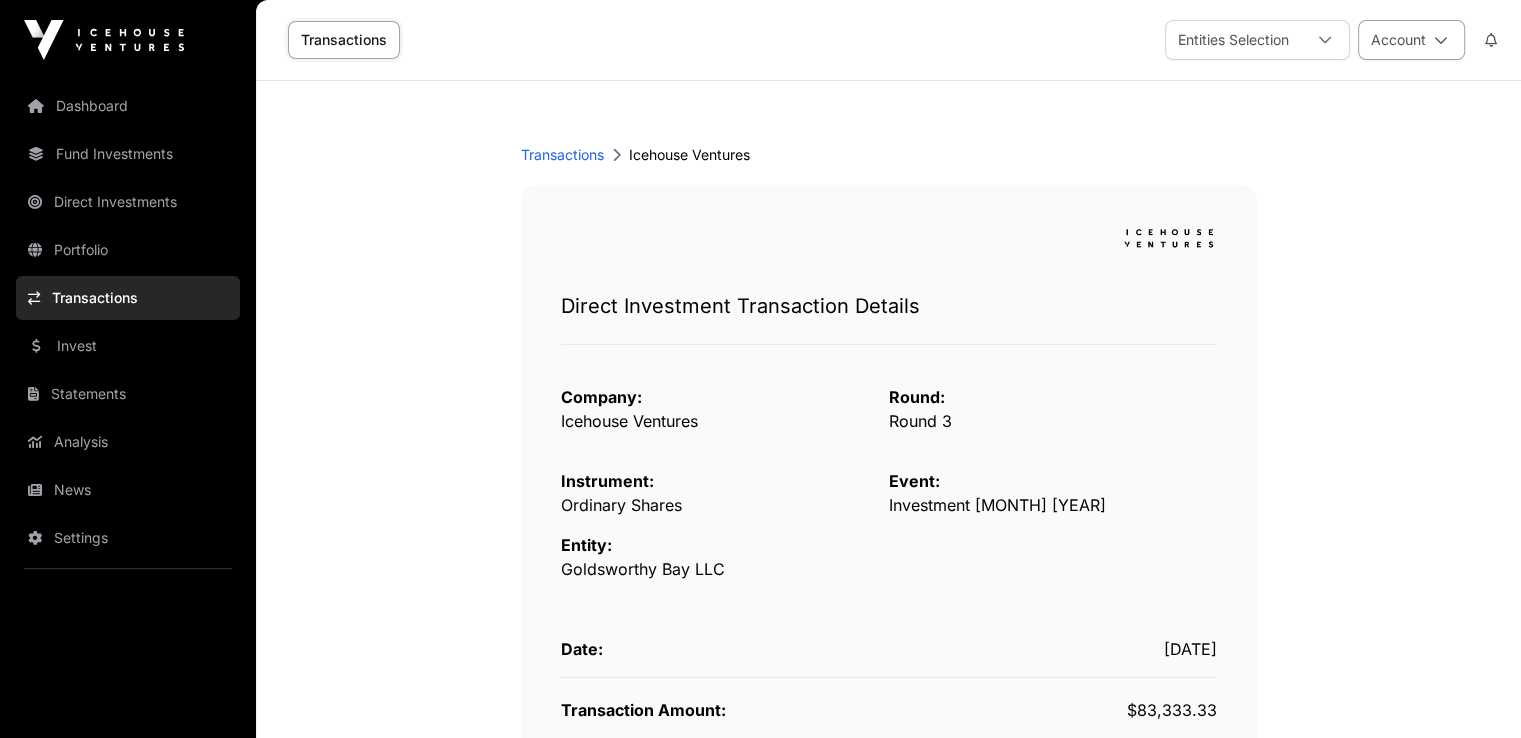 click on "Account" 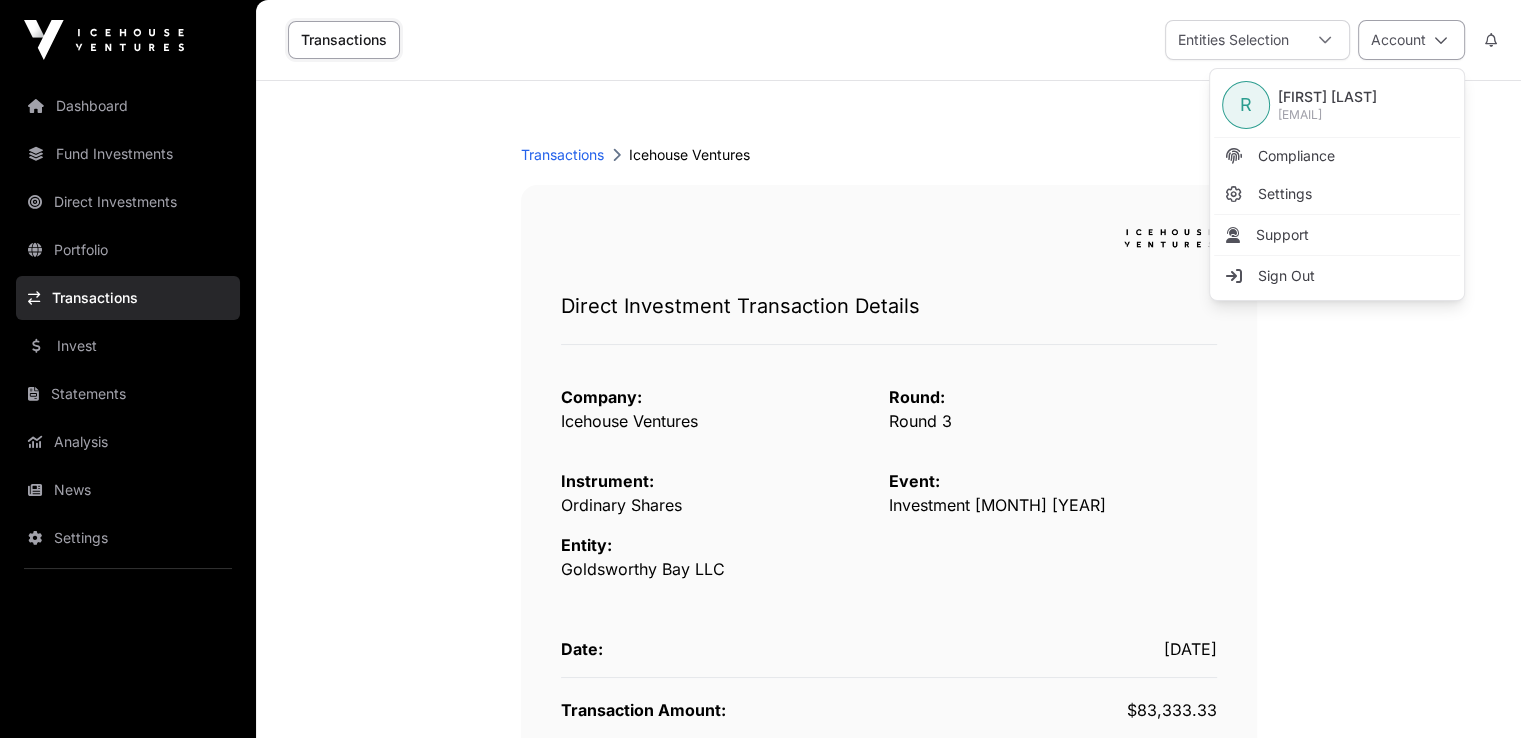 click on "Account" 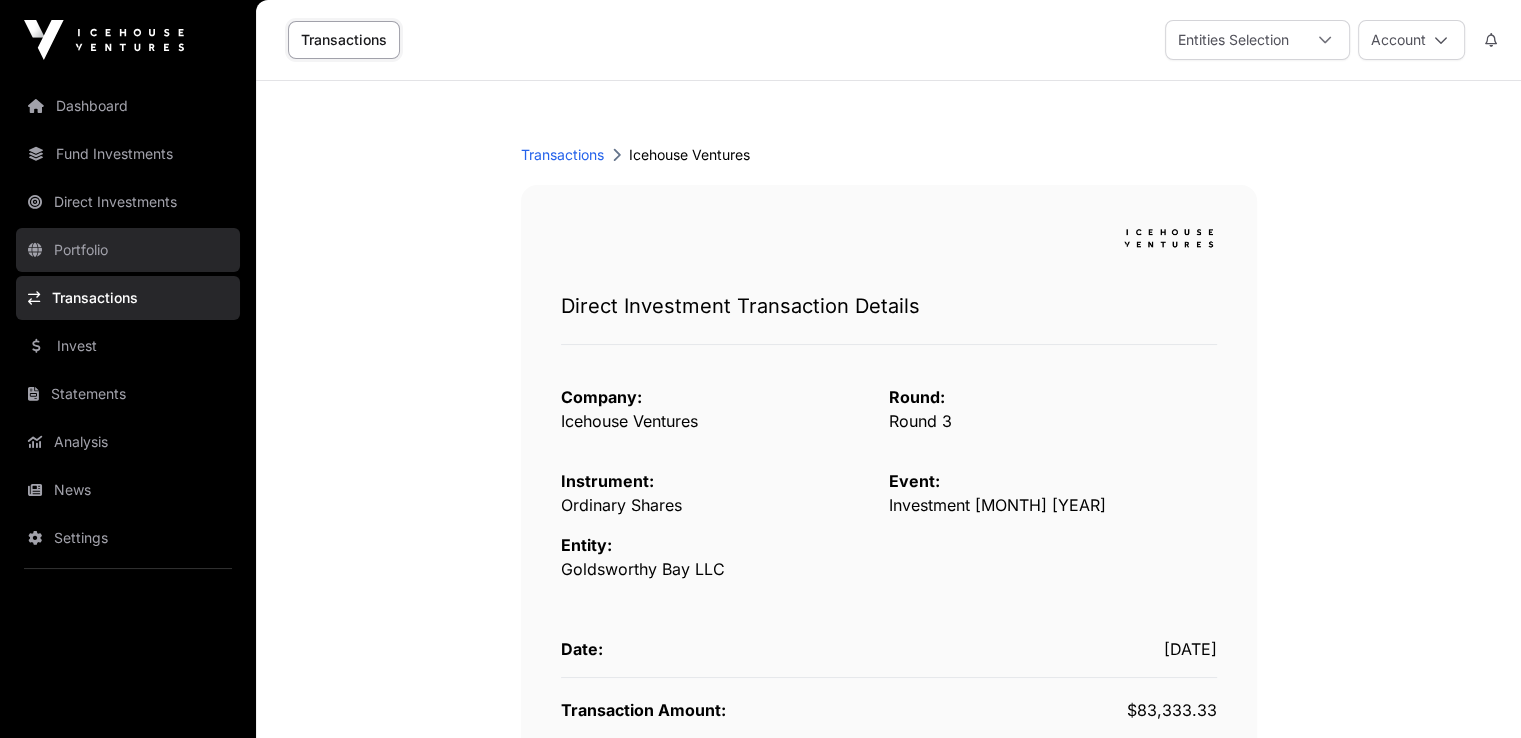 click on "Portfolio" 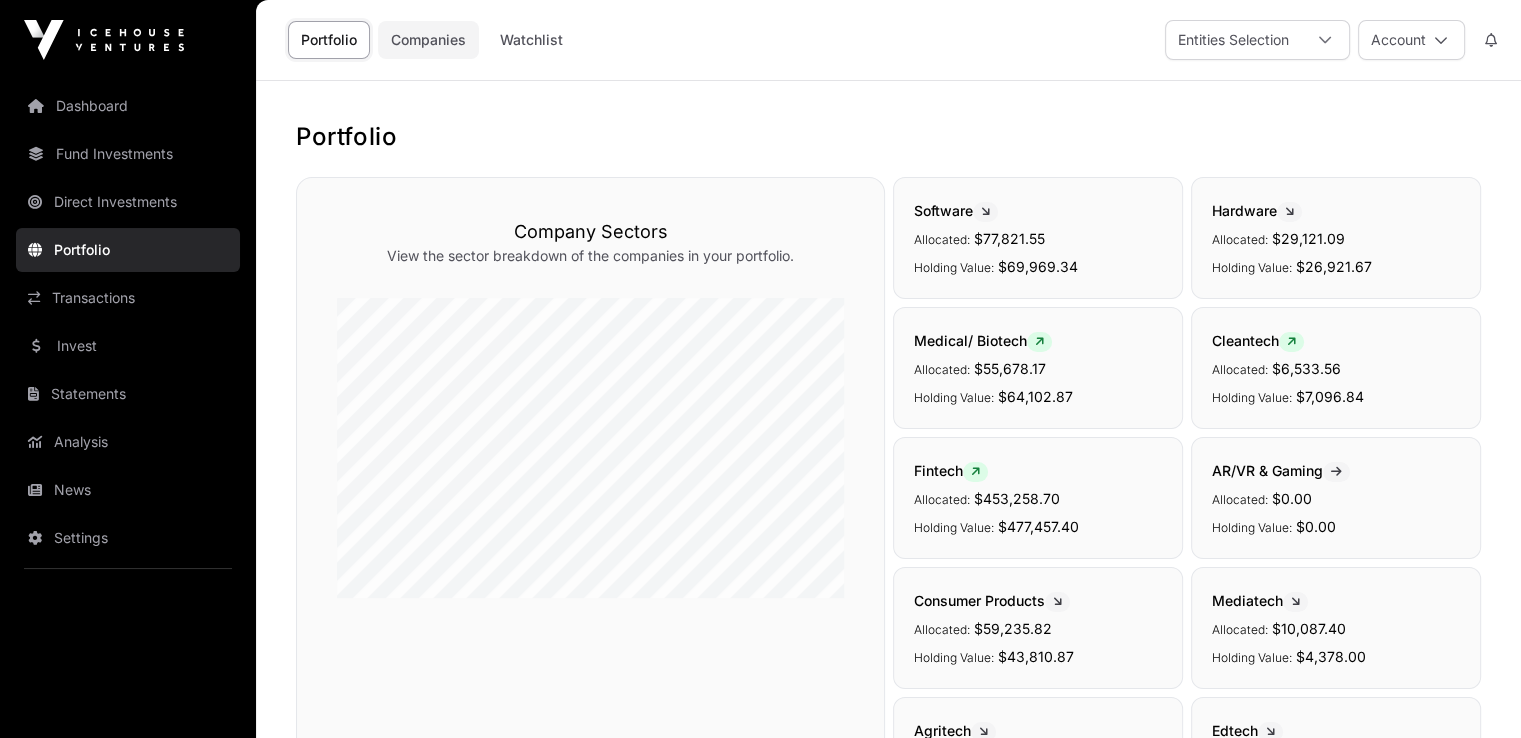 click on "Companies" 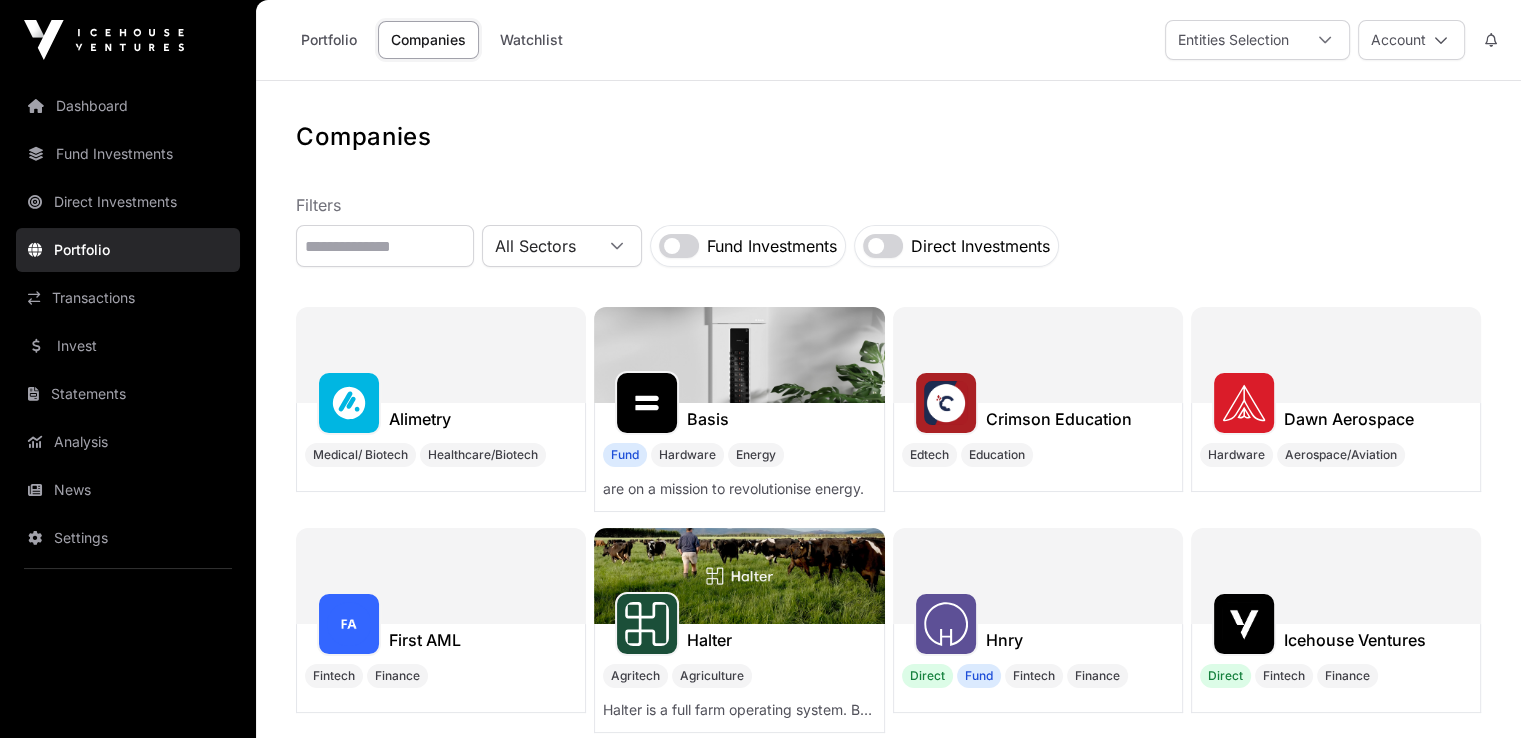 click on "Statements" 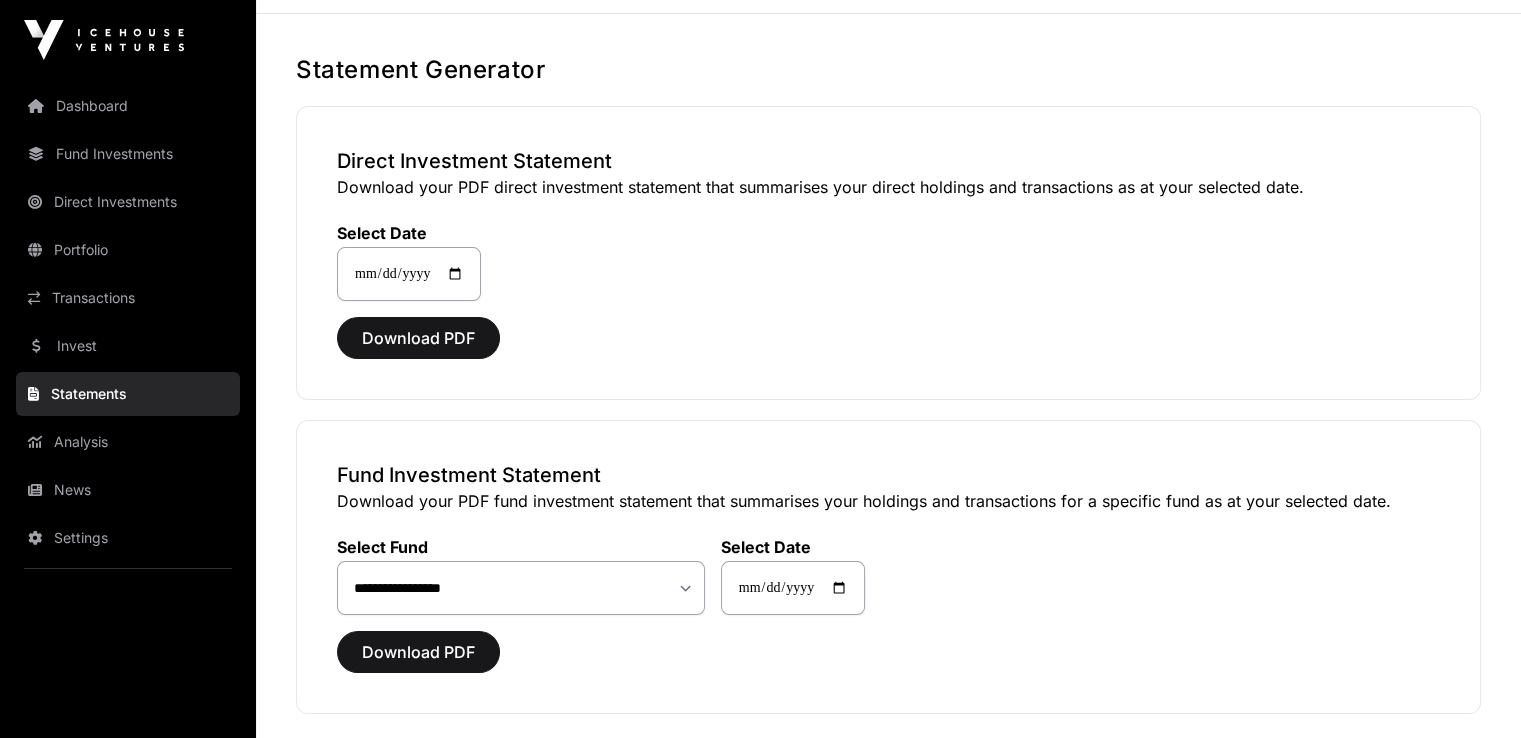 scroll, scrollTop: 200, scrollLeft: 0, axis: vertical 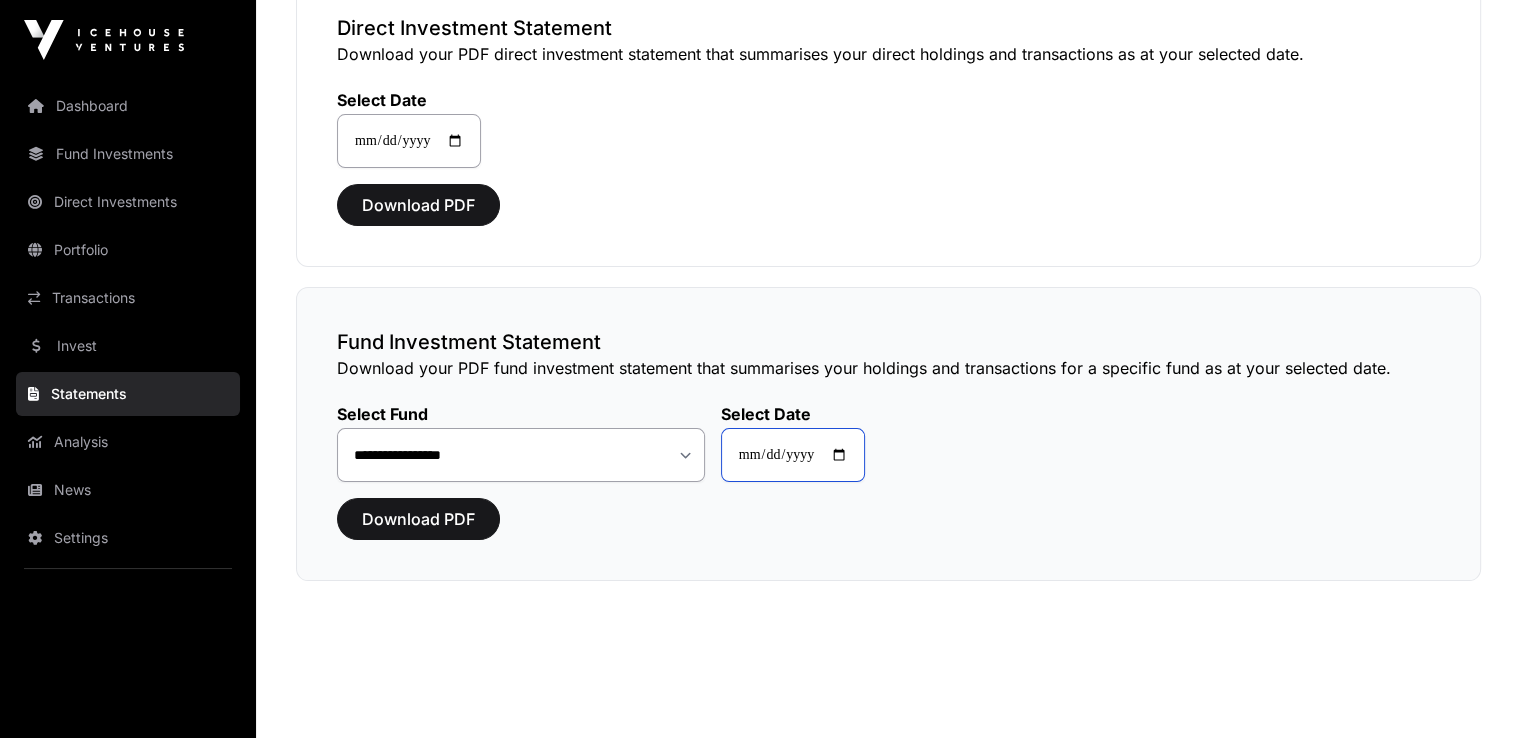 click on "**********" 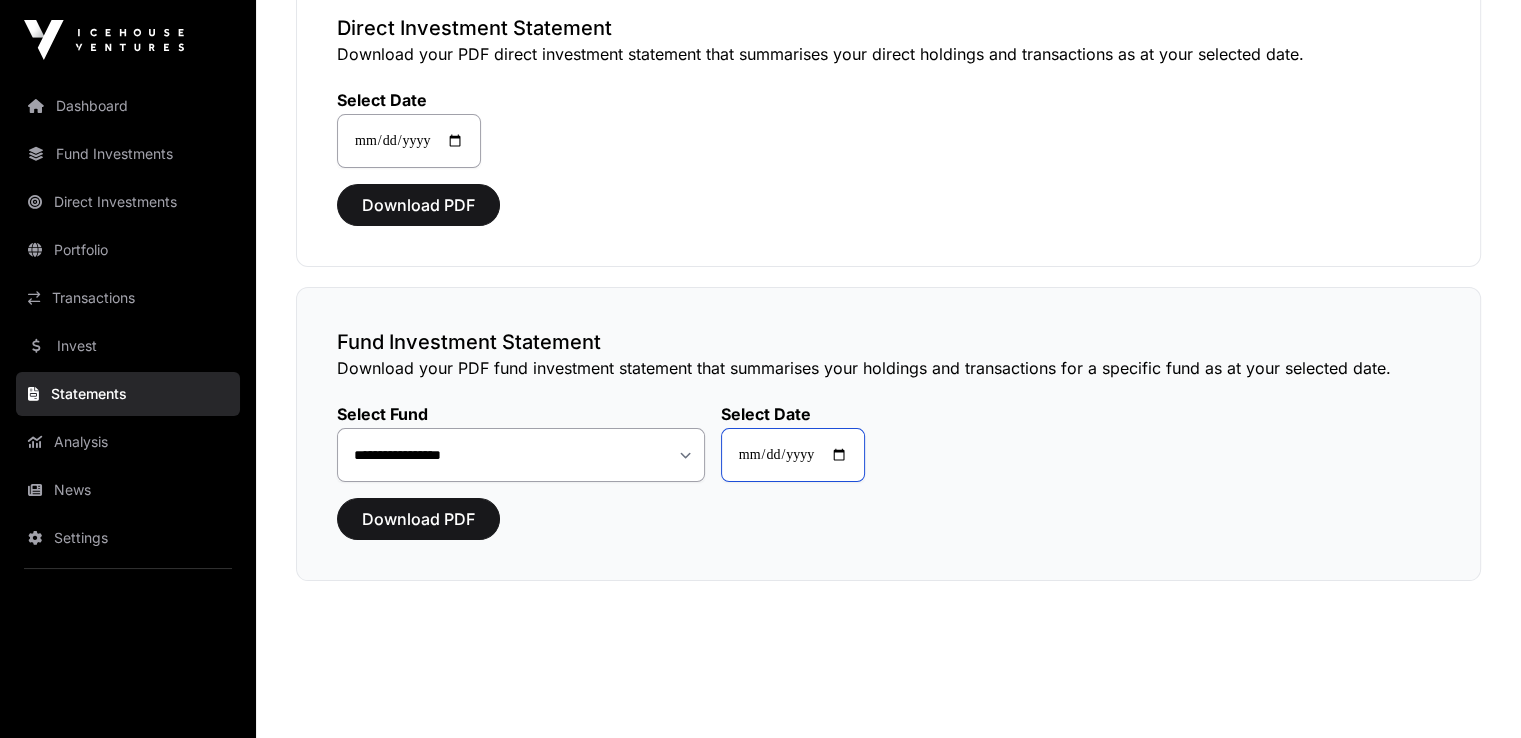 type on "**********" 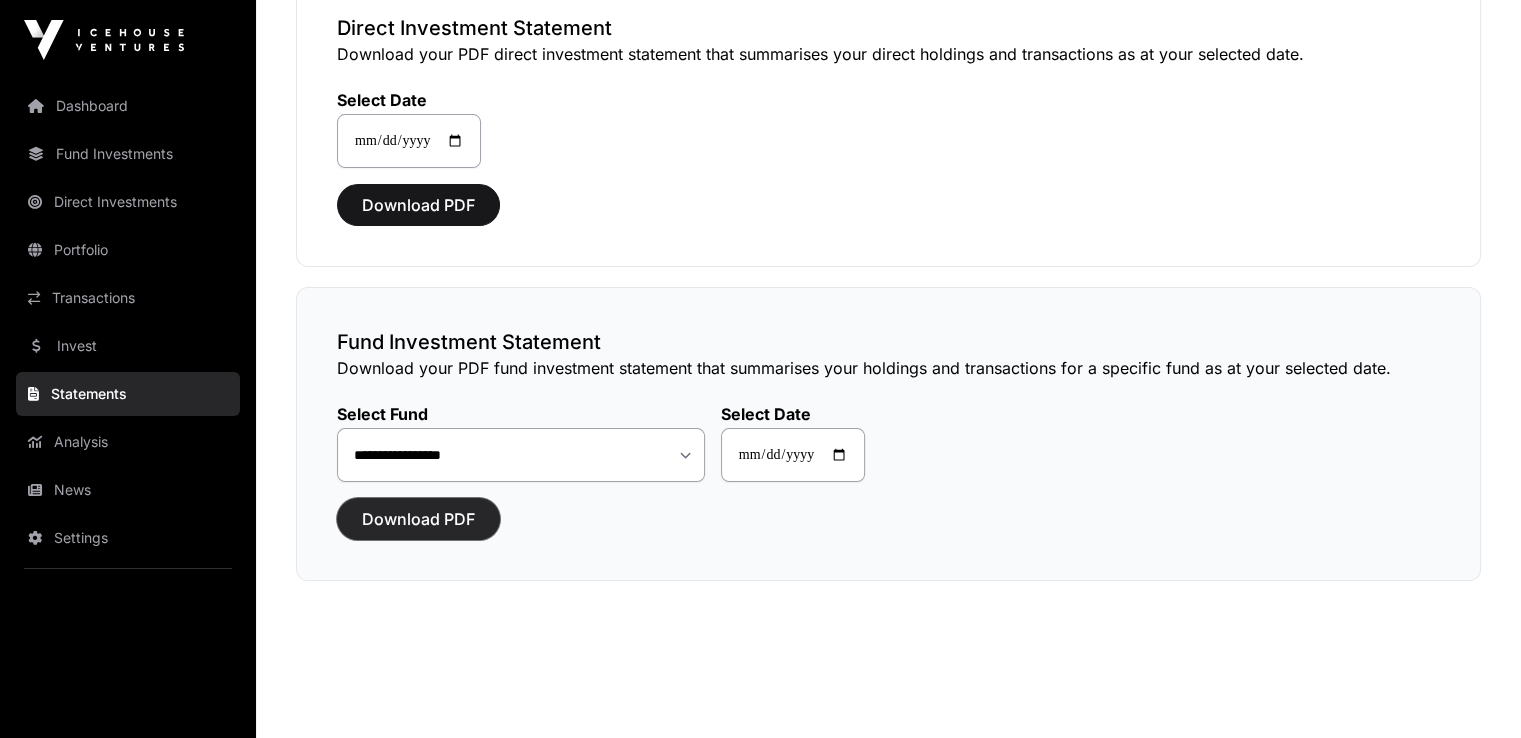 click on "Download PDF" 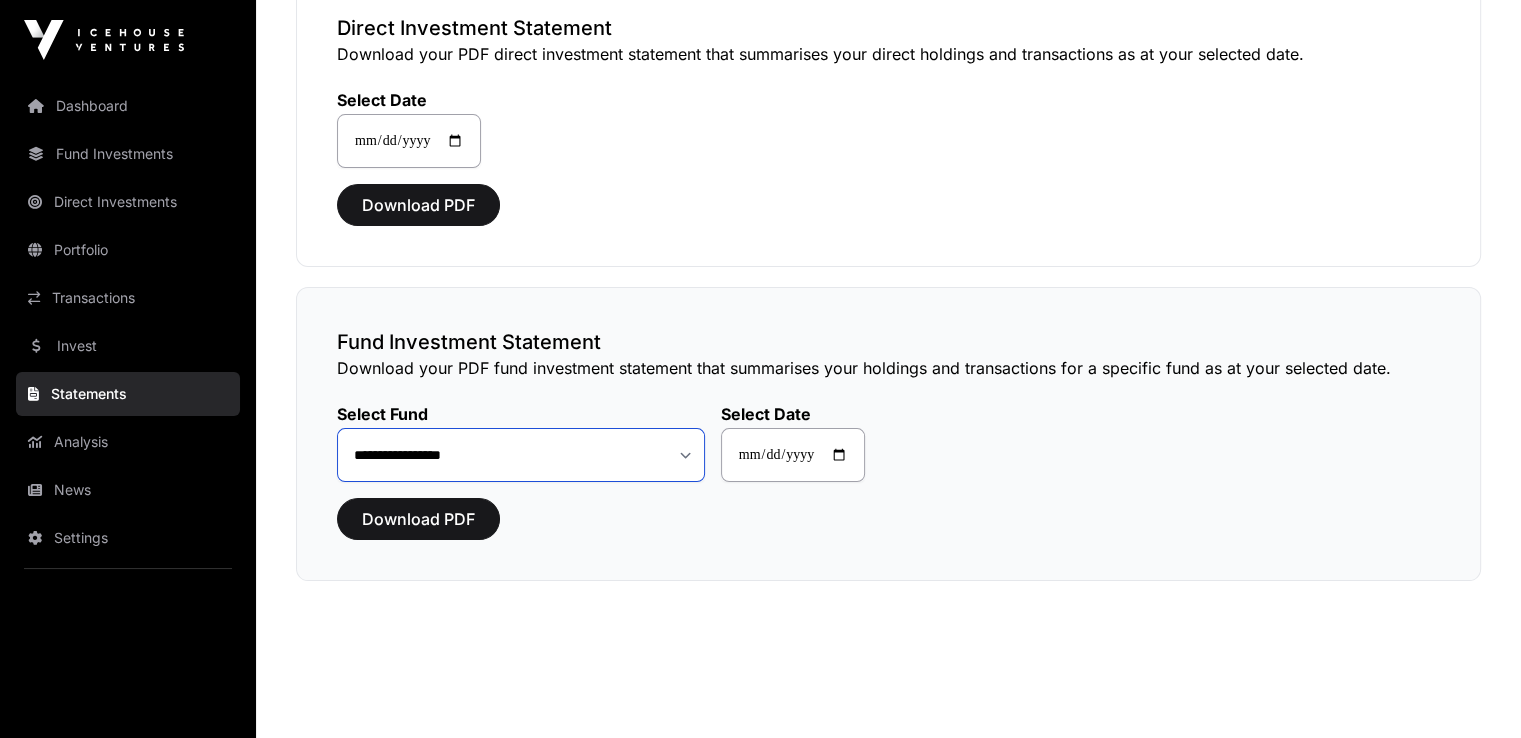 click on "**********" 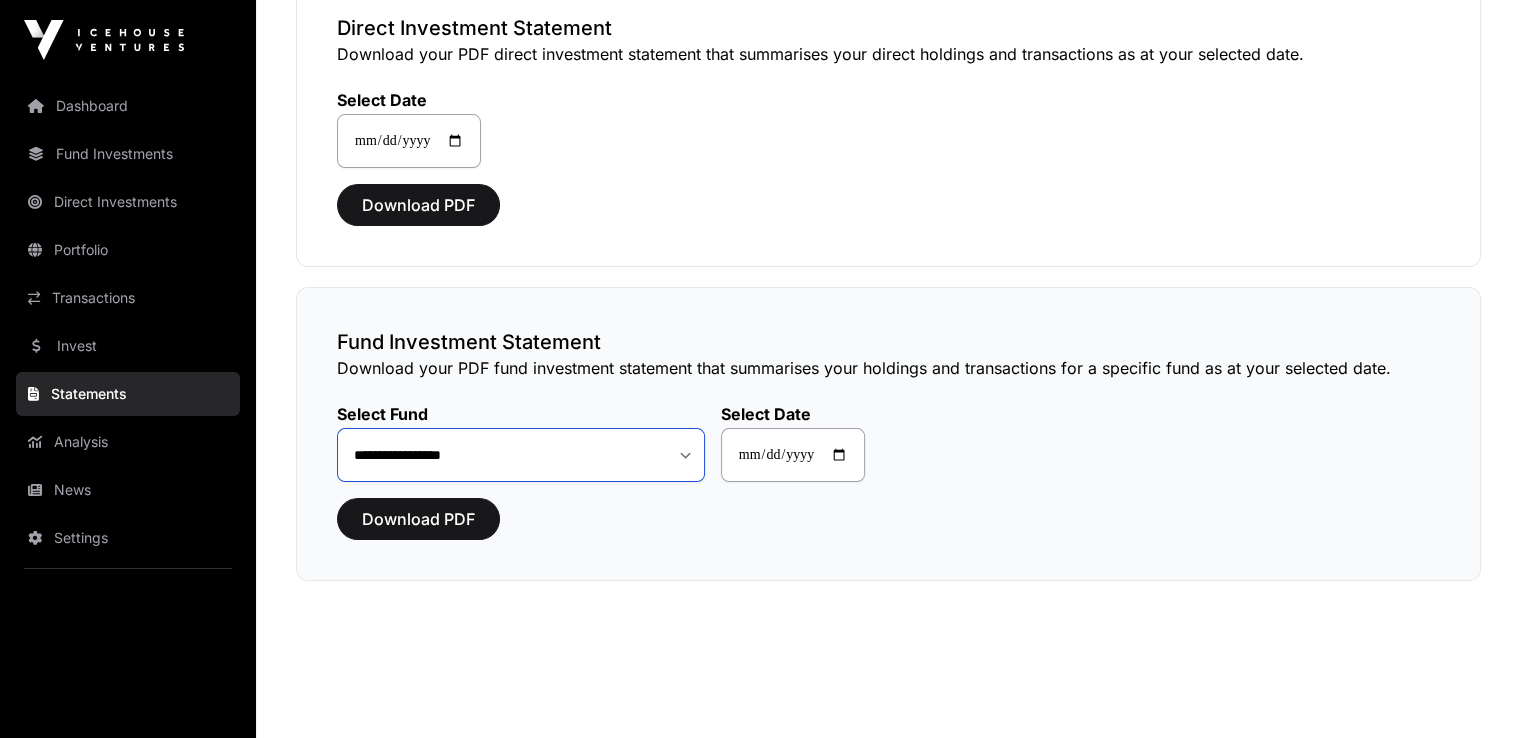select on "**" 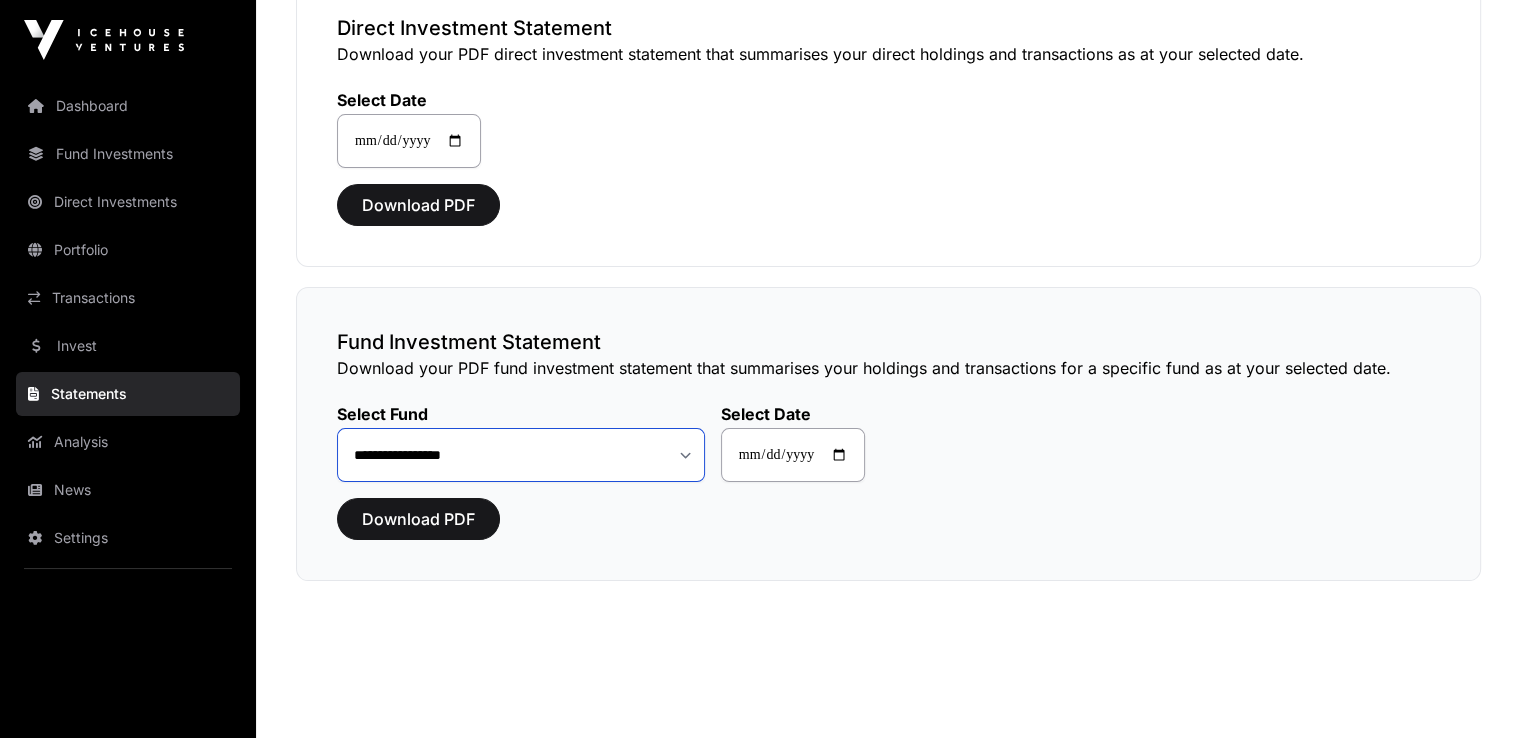 click on "**********" 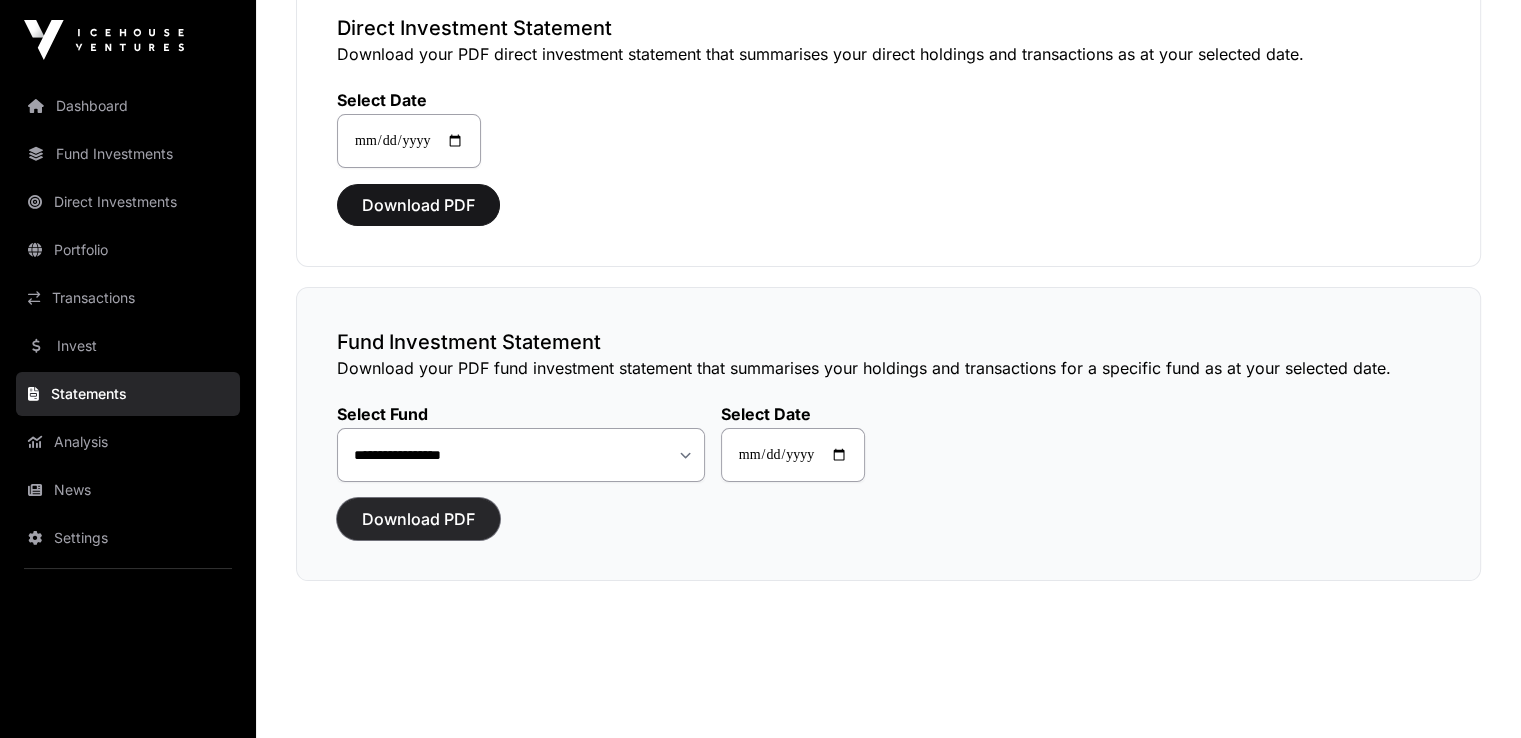 click on "Download PDF" 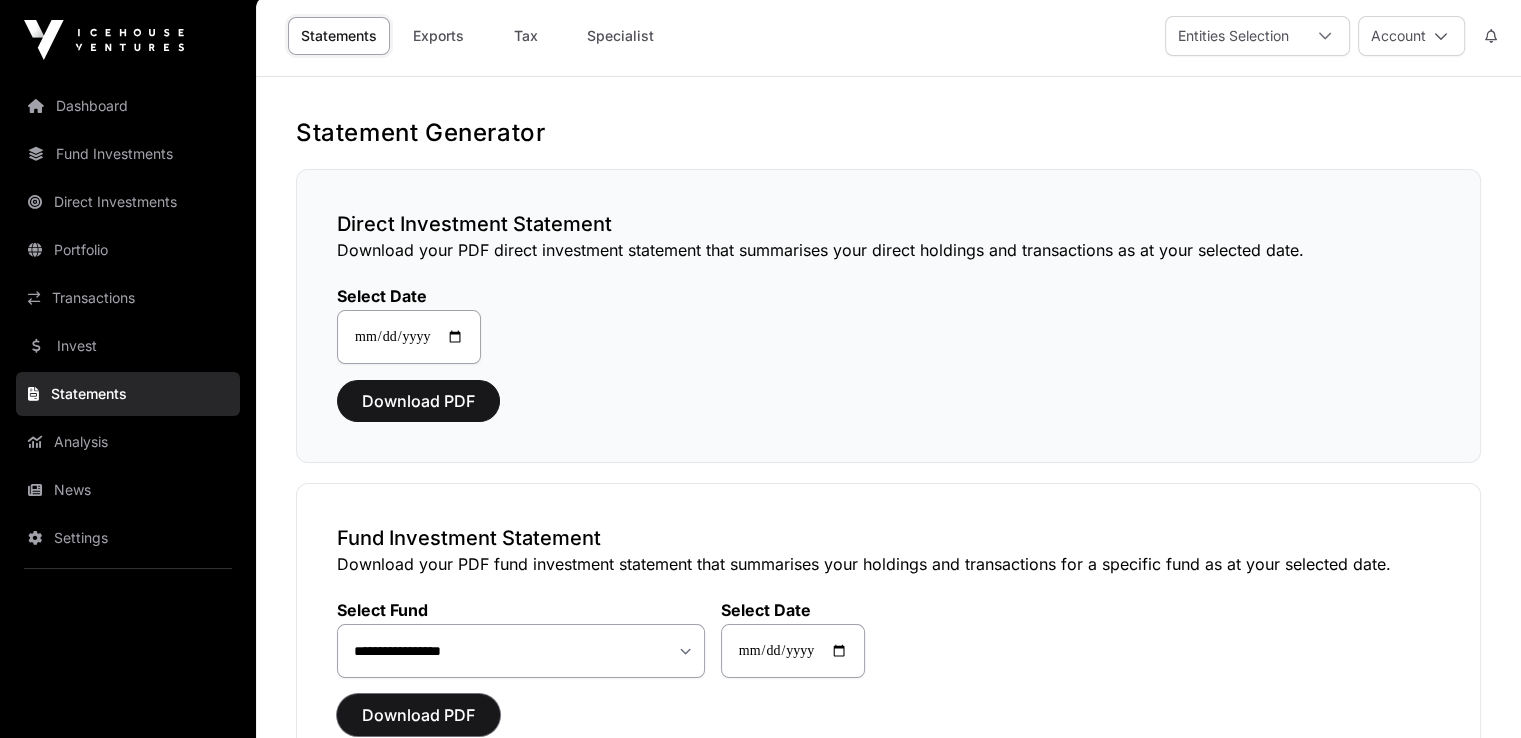 scroll, scrollTop: 0, scrollLeft: 0, axis: both 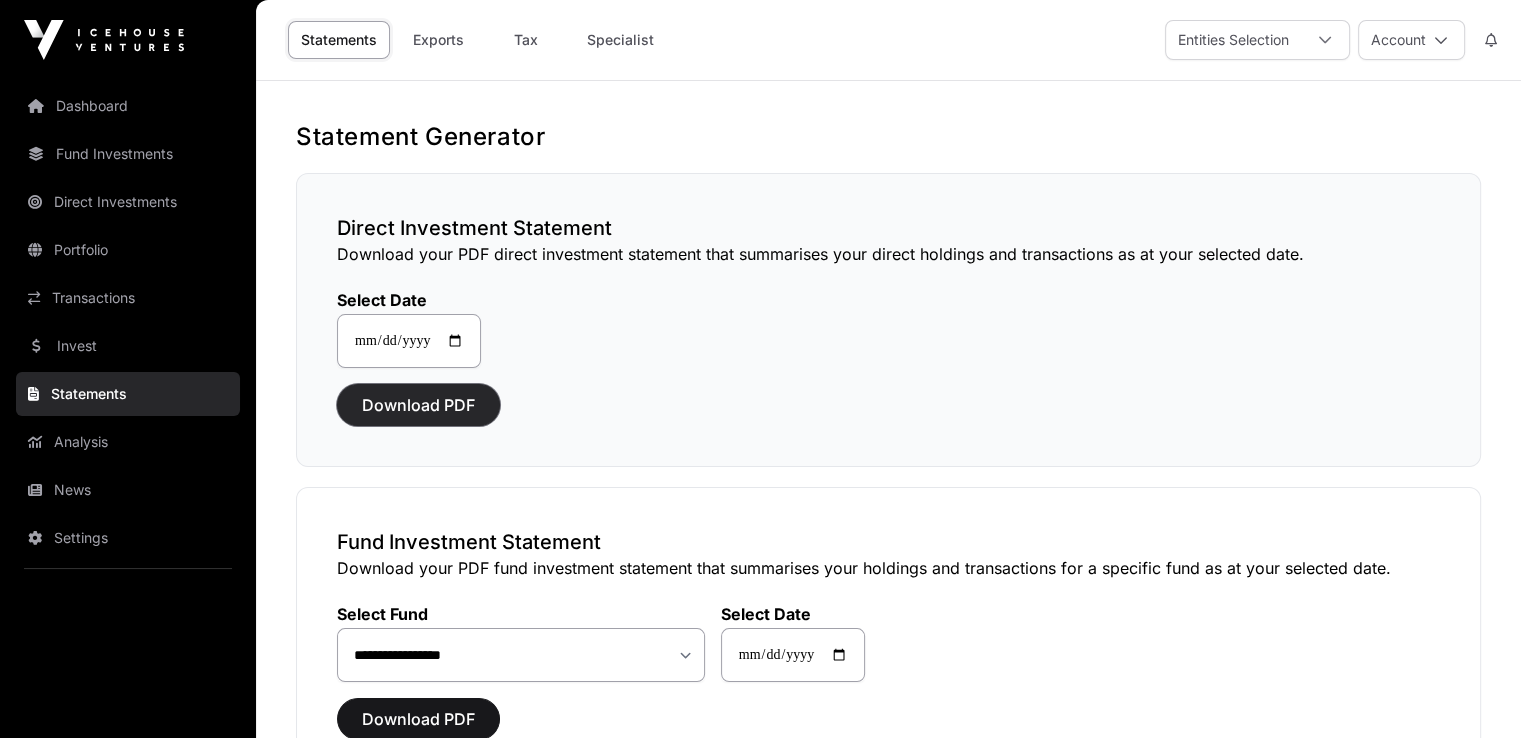 click on "Download PDF" 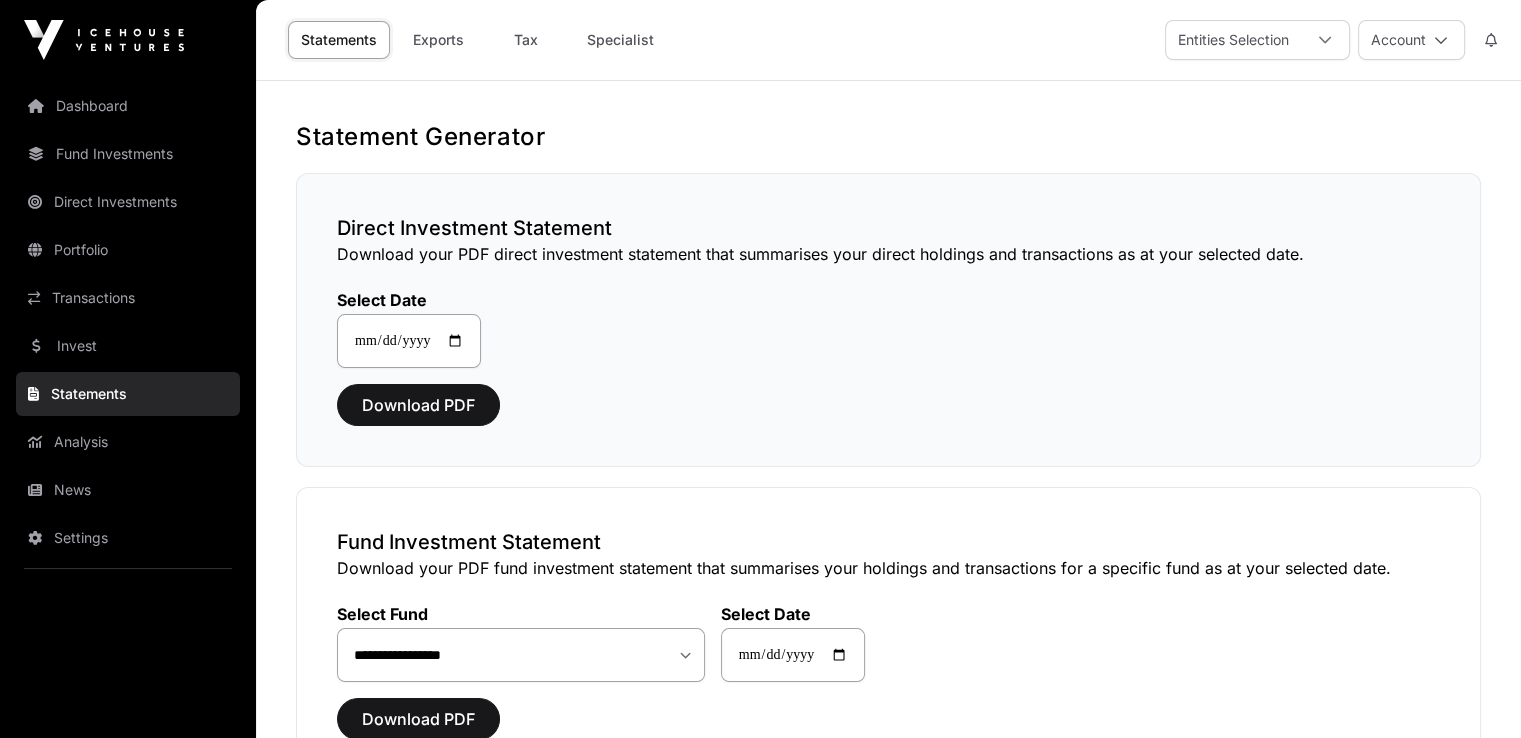 click on "Download PDF" 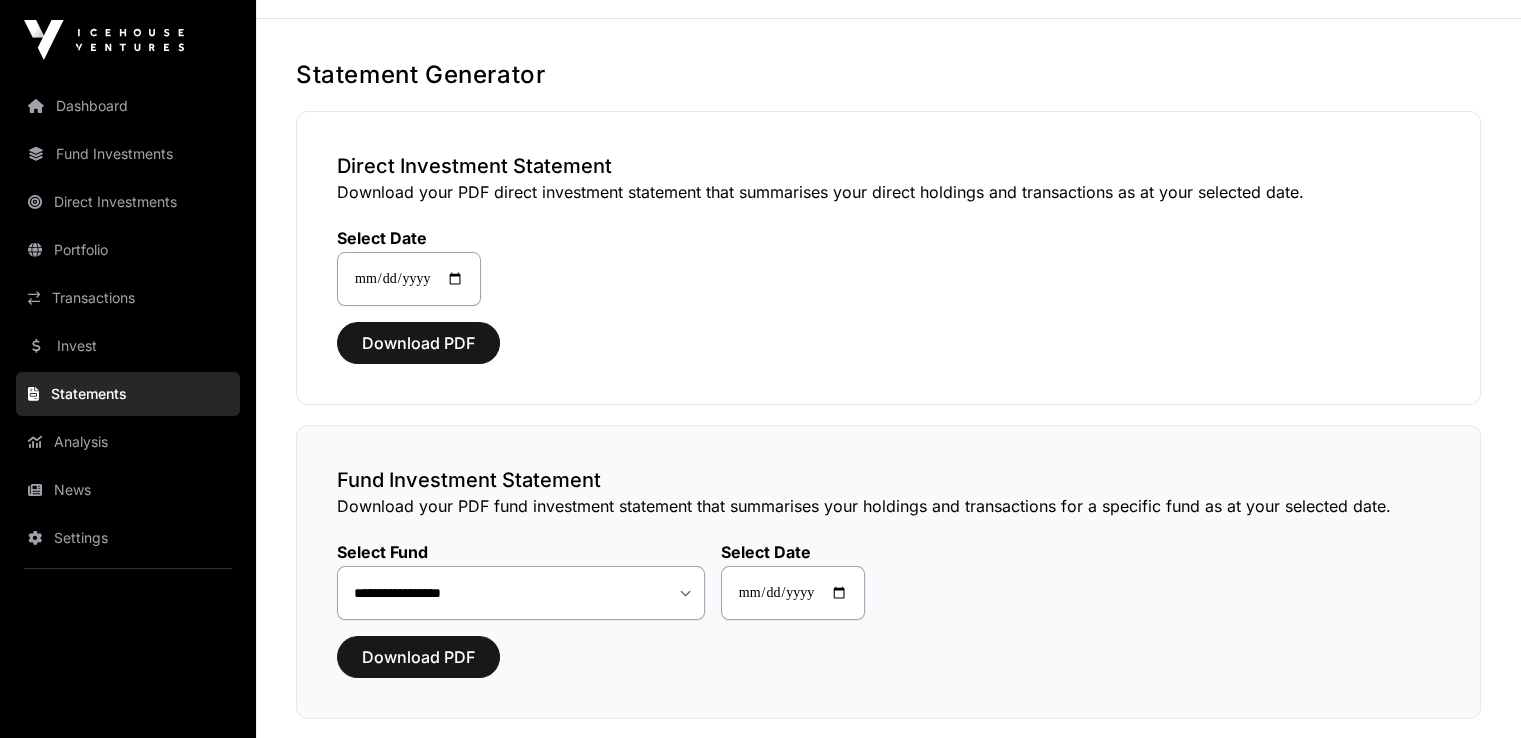 scroll, scrollTop: 208, scrollLeft: 0, axis: vertical 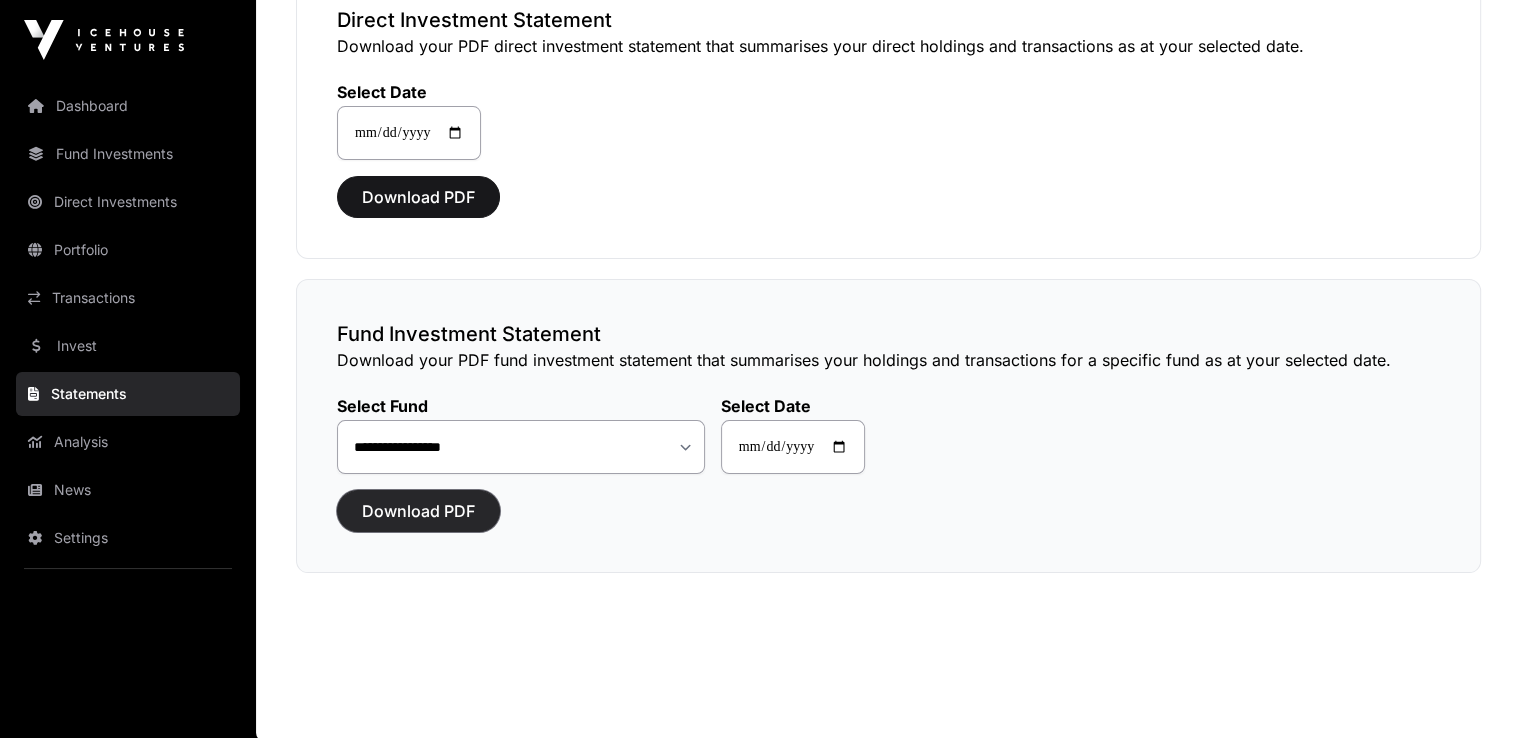click on "Download PDF" 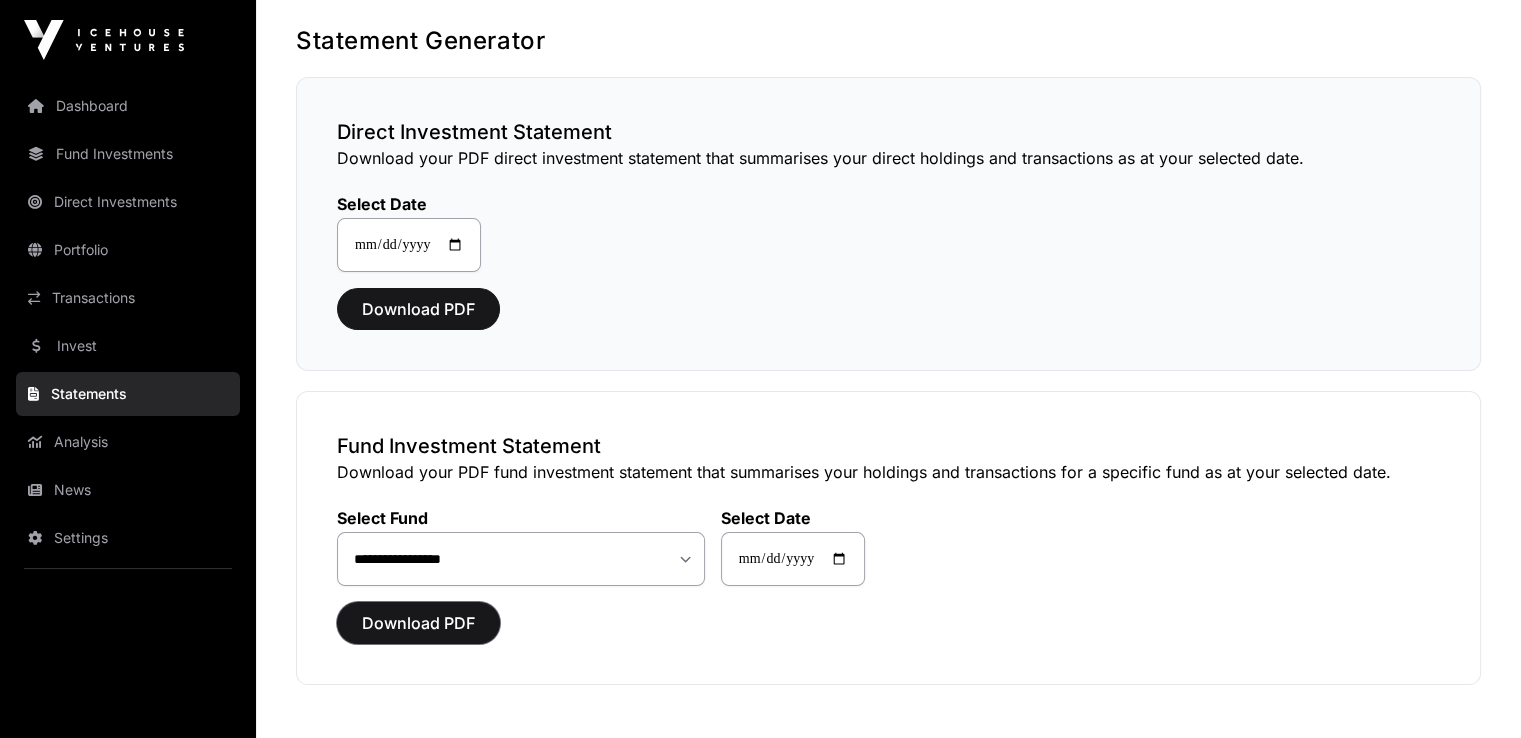 scroll, scrollTop: 0, scrollLeft: 0, axis: both 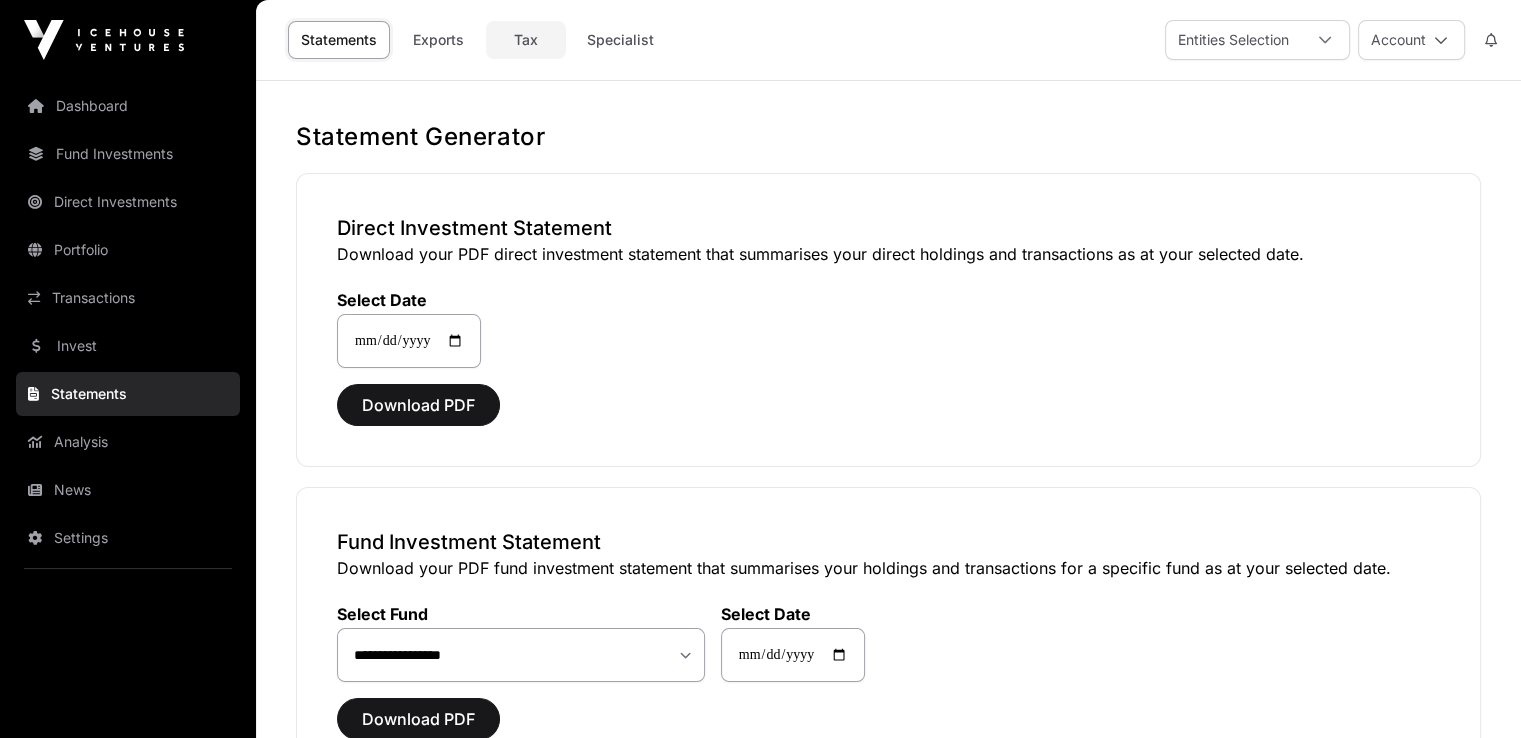click on "Tax" 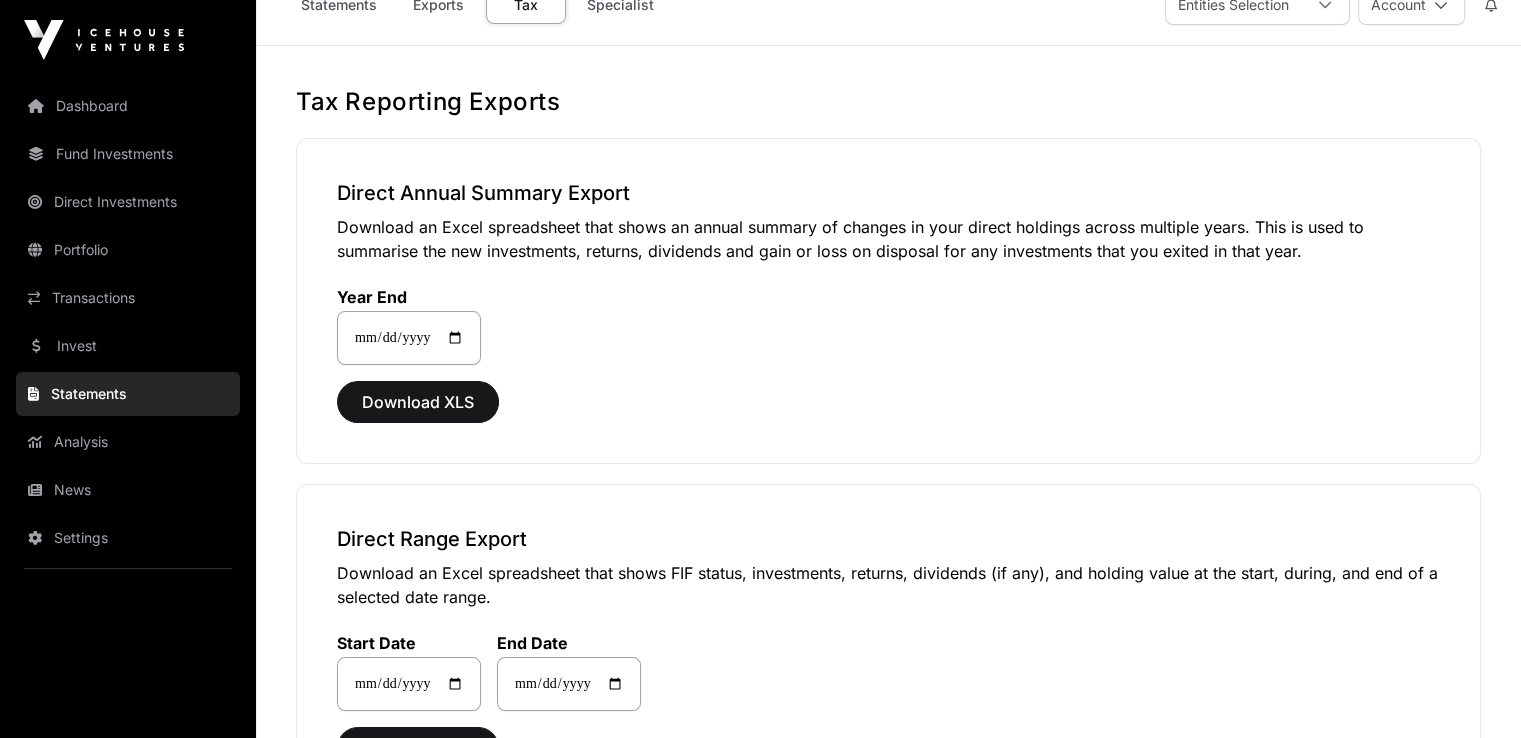 scroll, scrollTop: 0, scrollLeft: 0, axis: both 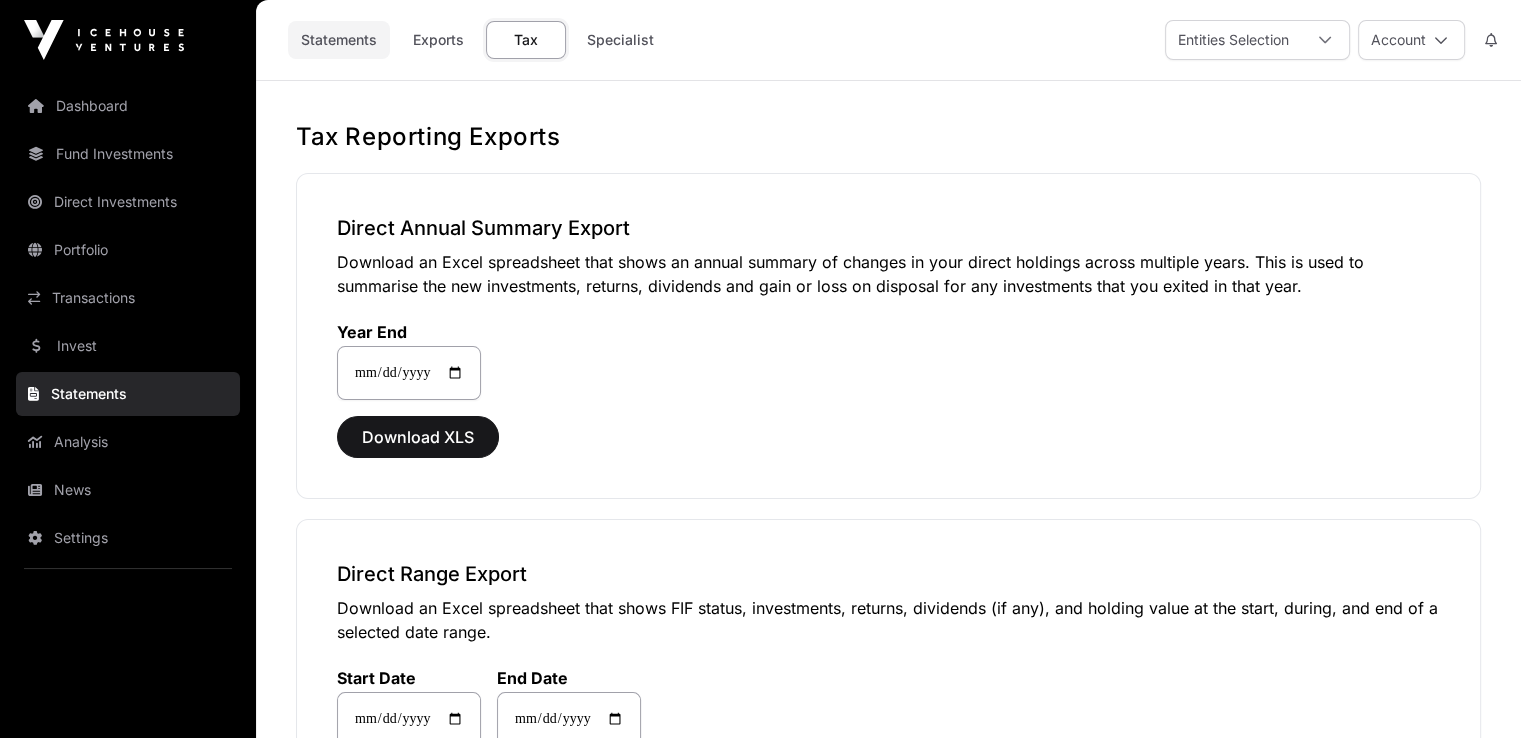 click on "Statements" 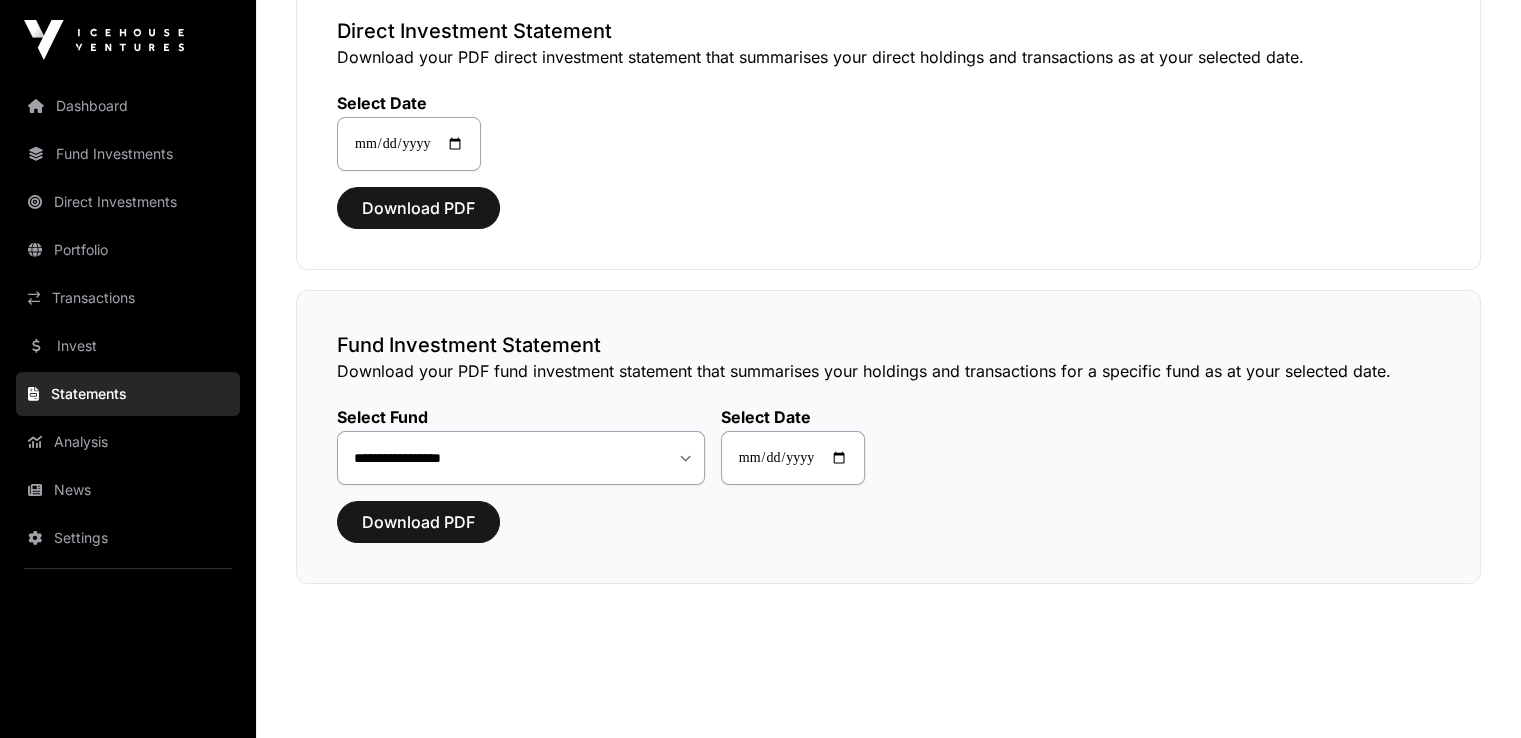 scroll, scrollTop: 200, scrollLeft: 0, axis: vertical 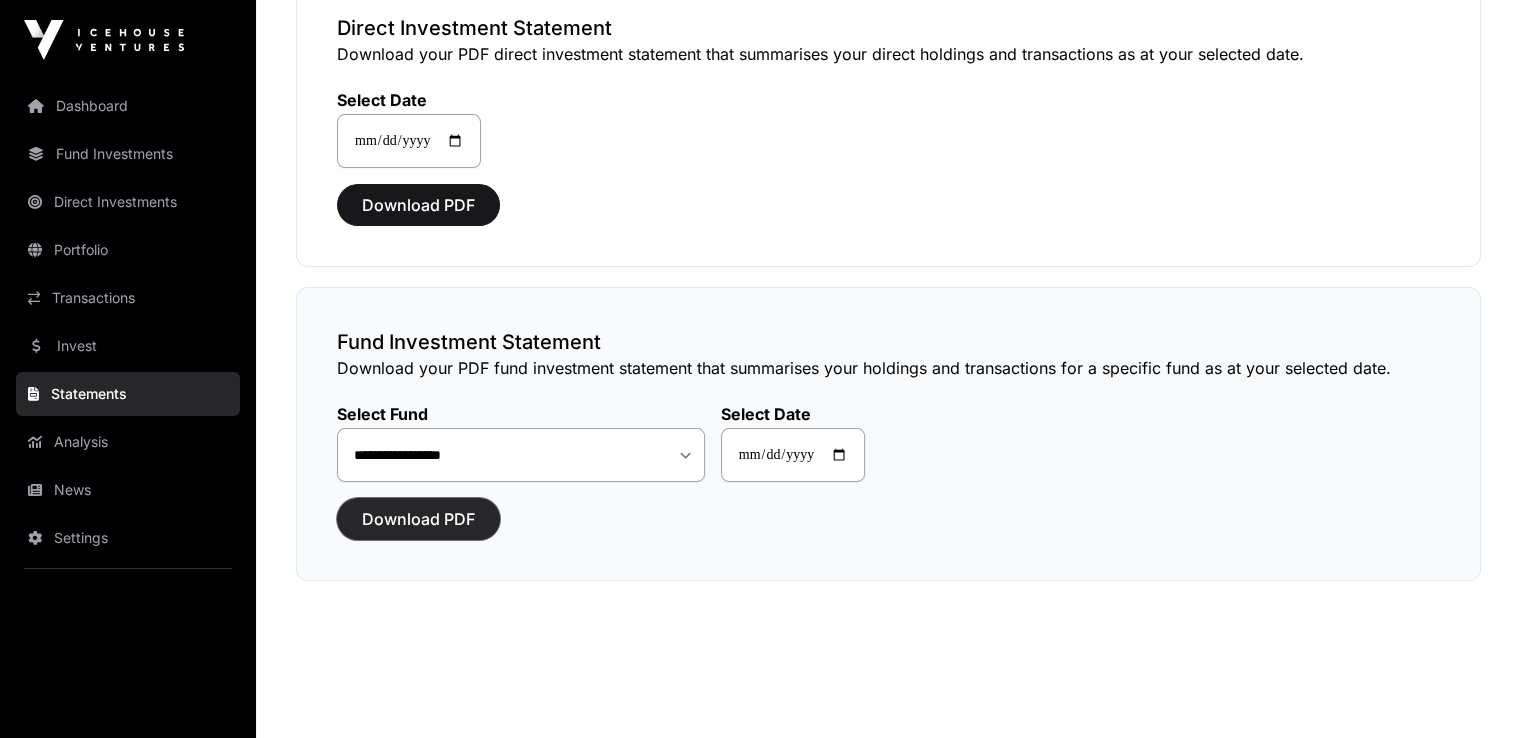 click on "Download PDF" 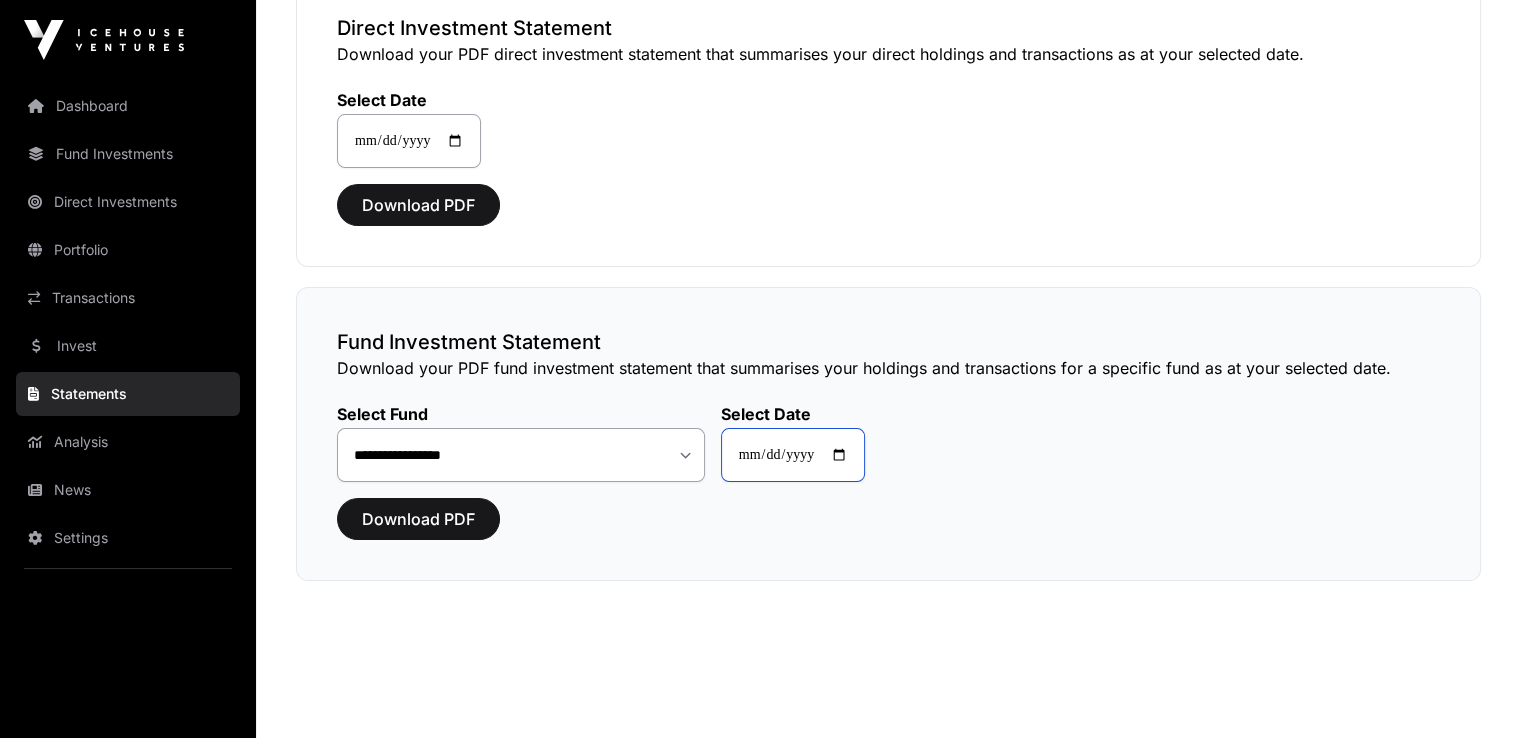 click on "**********" 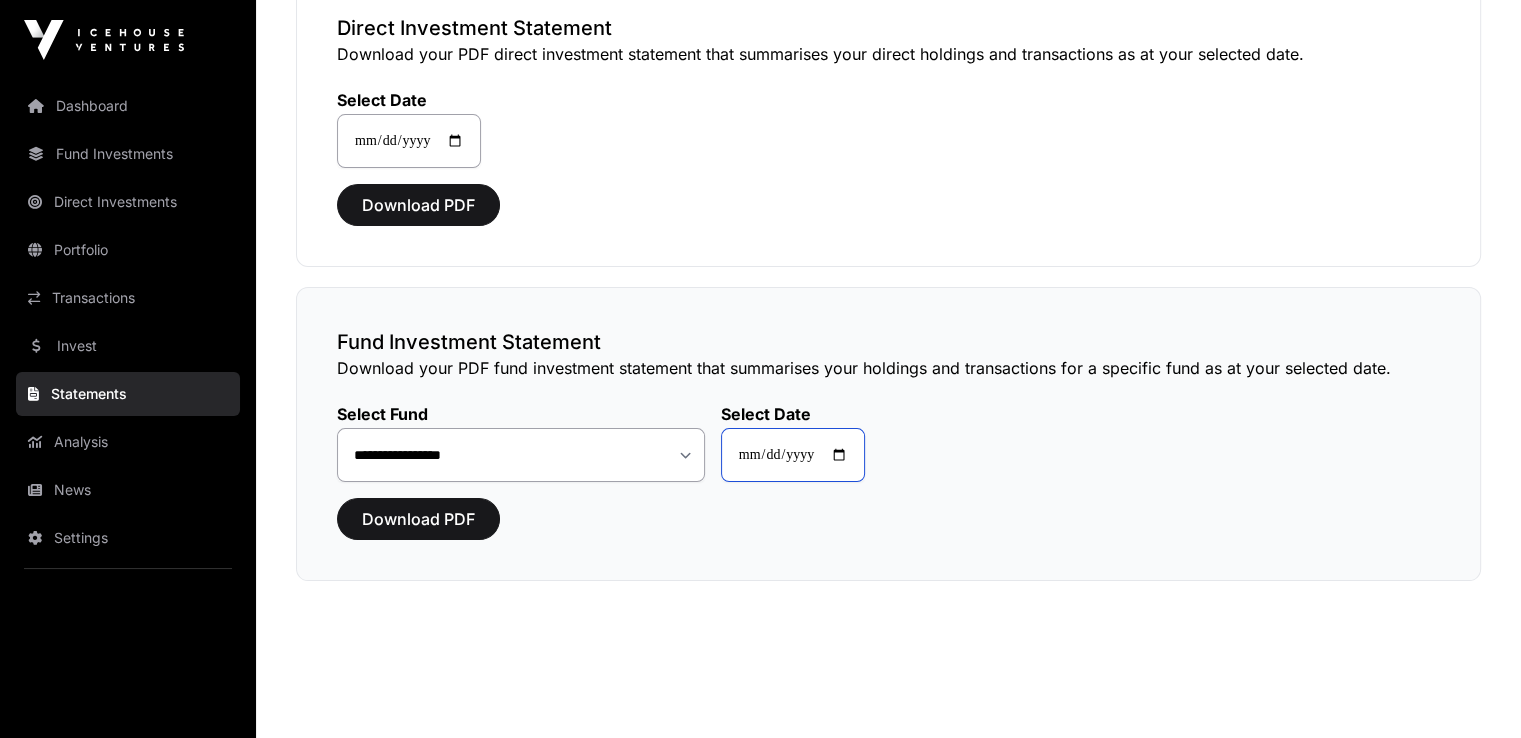 type on "**********" 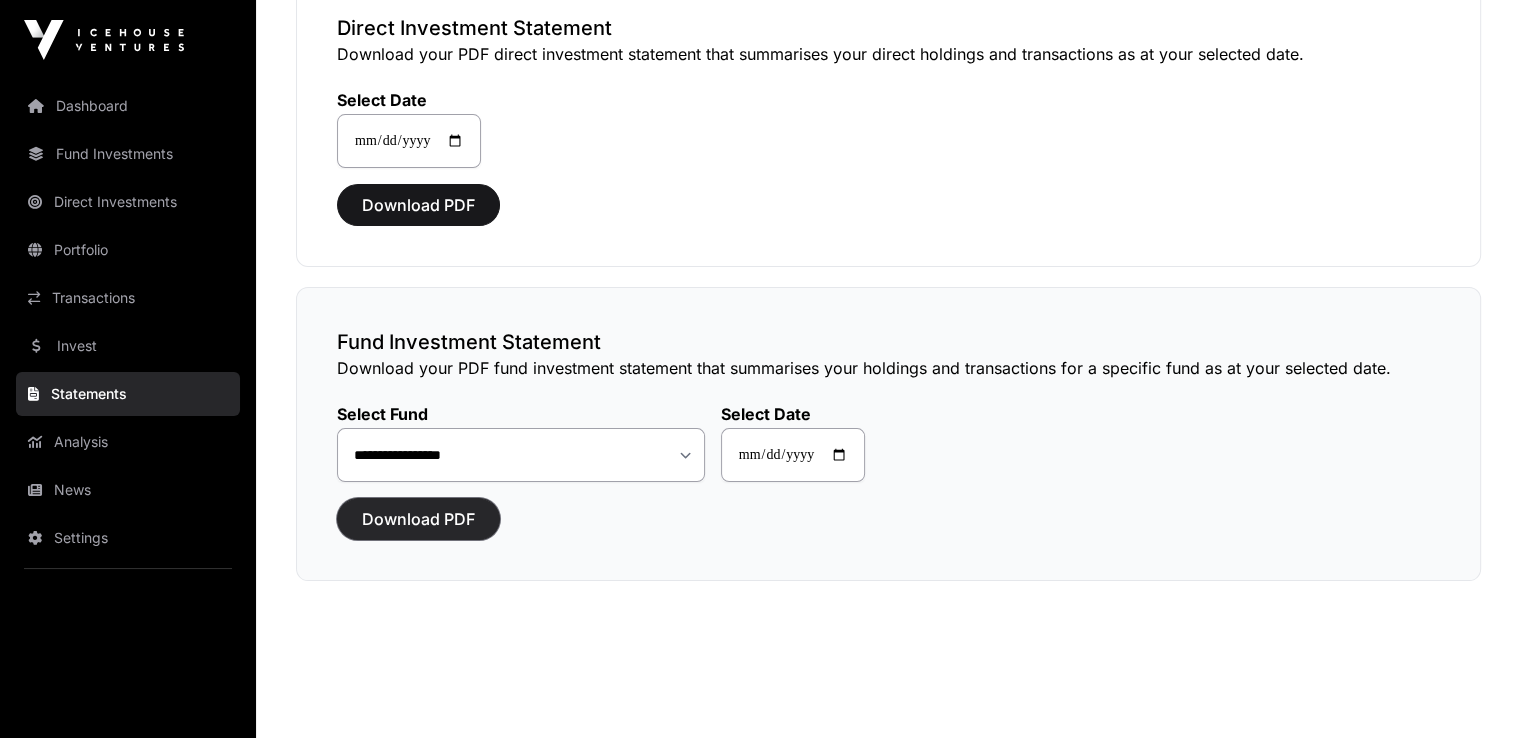 click on "Download PDF" 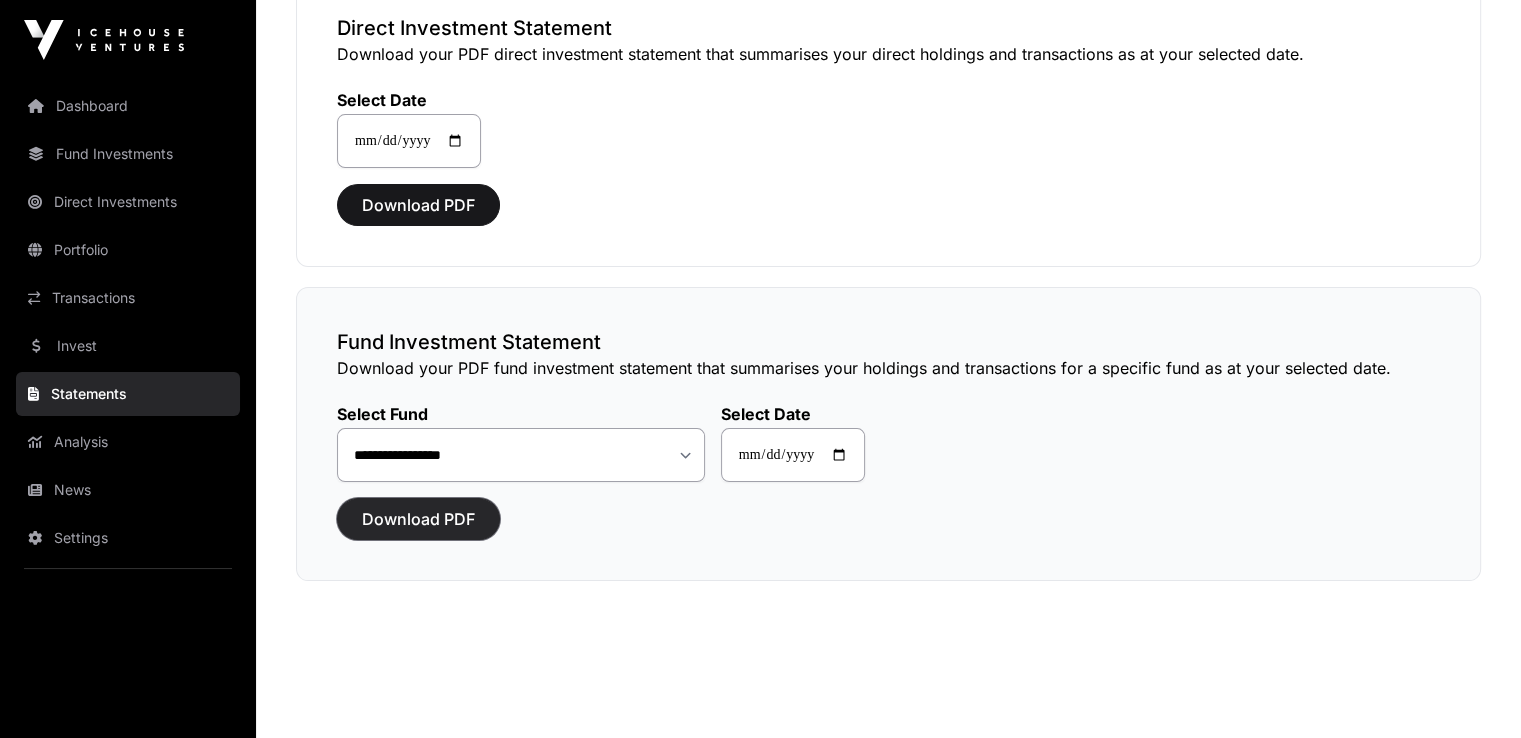 click on "Download PDF" 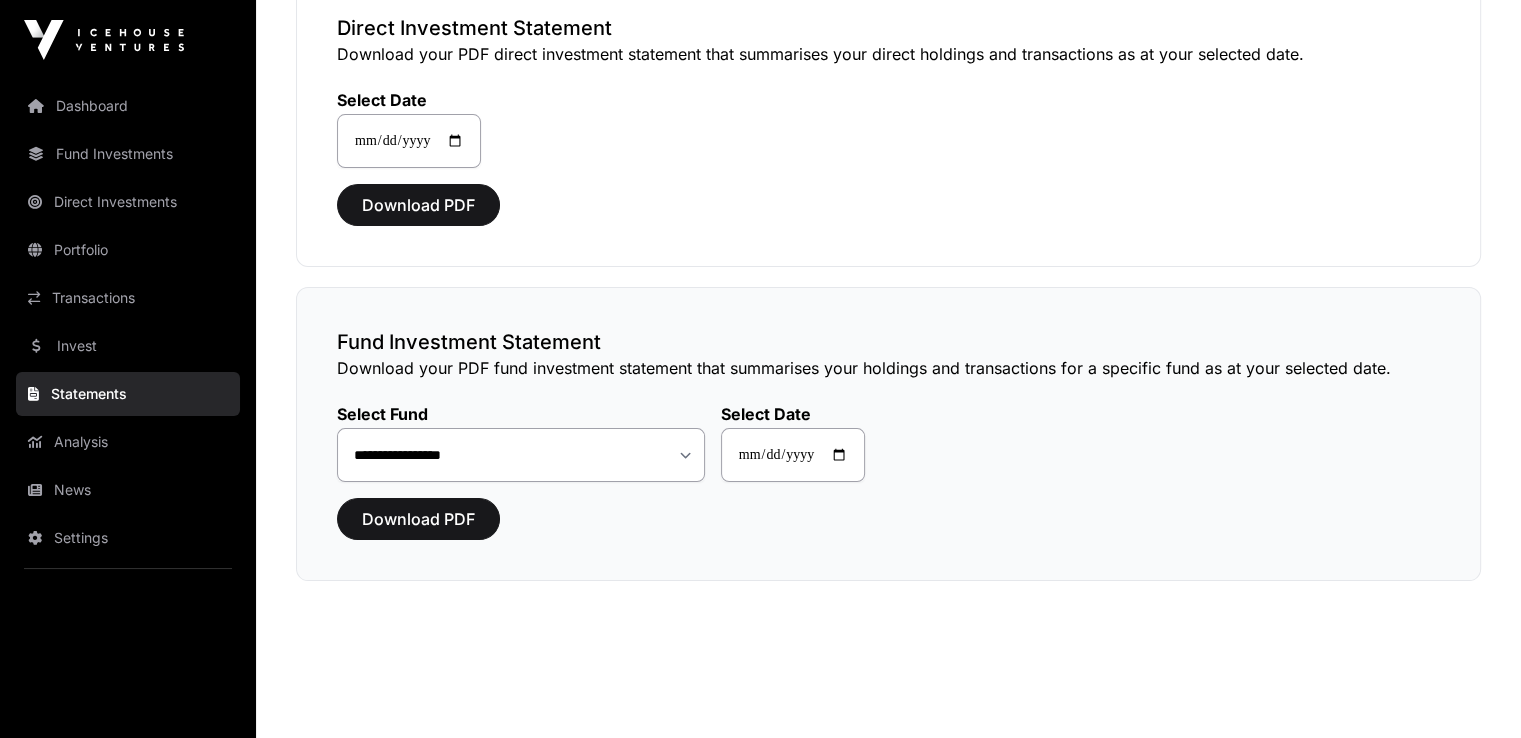 scroll, scrollTop: 0, scrollLeft: 0, axis: both 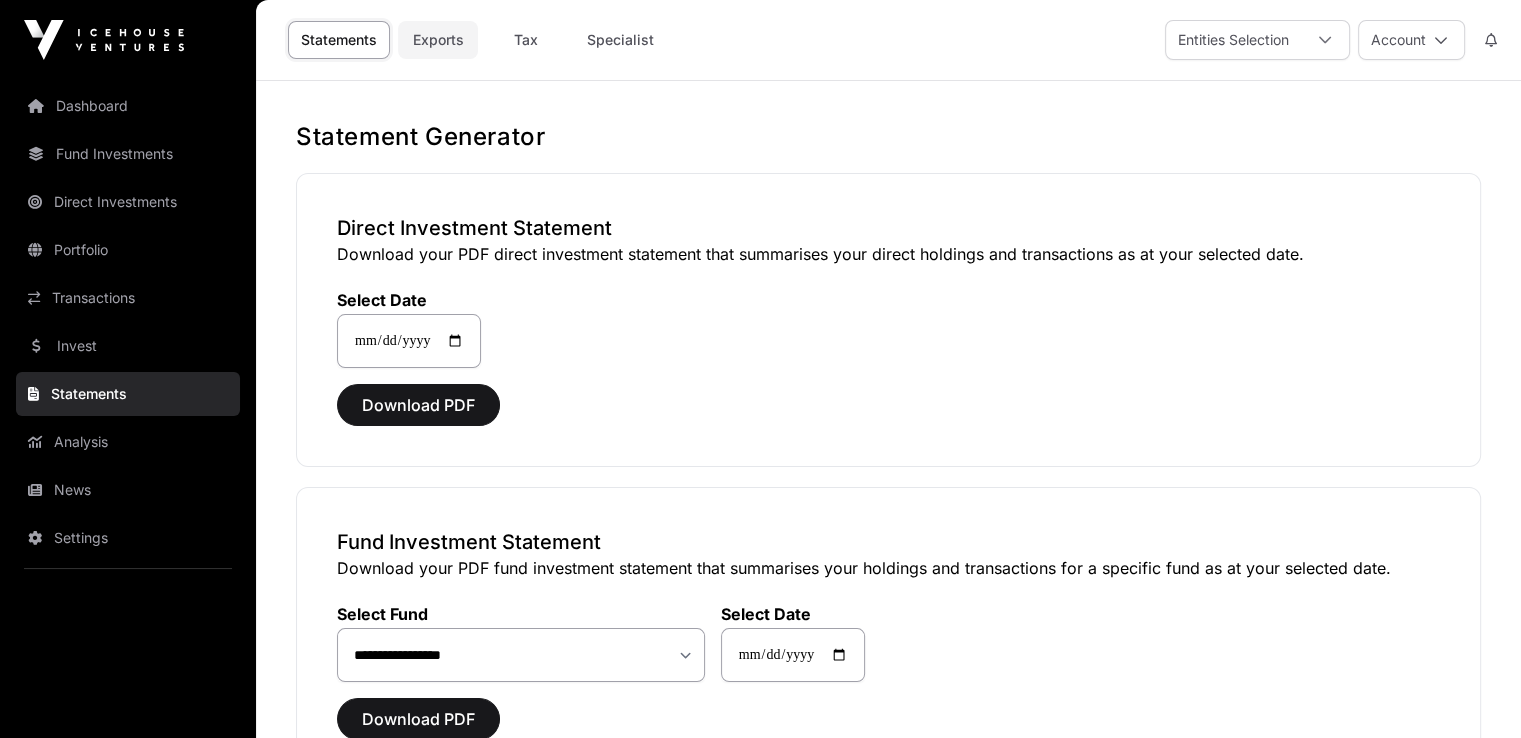 click on "Exports" 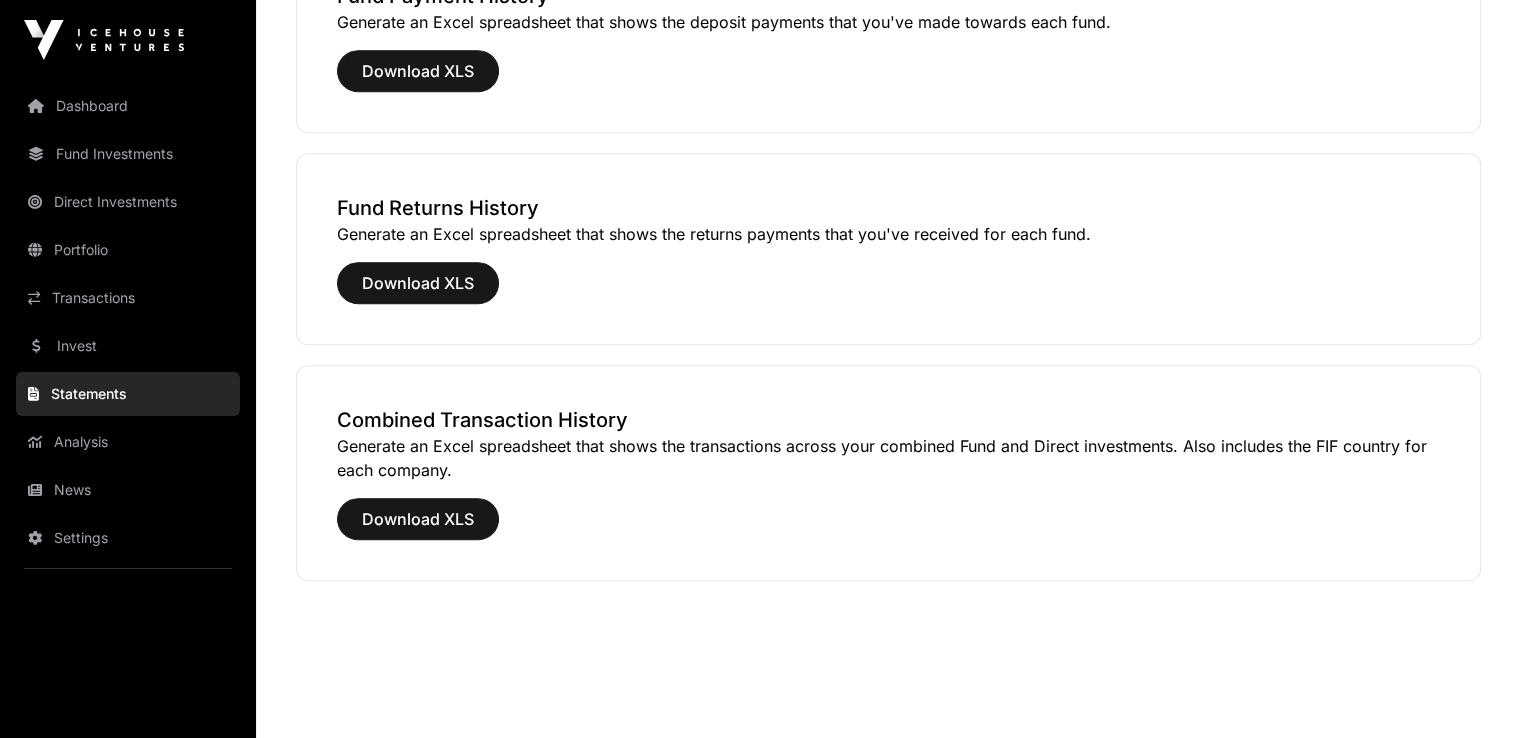 scroll, scrollTop: 1532, scrollLeft: 0, axis: vertical 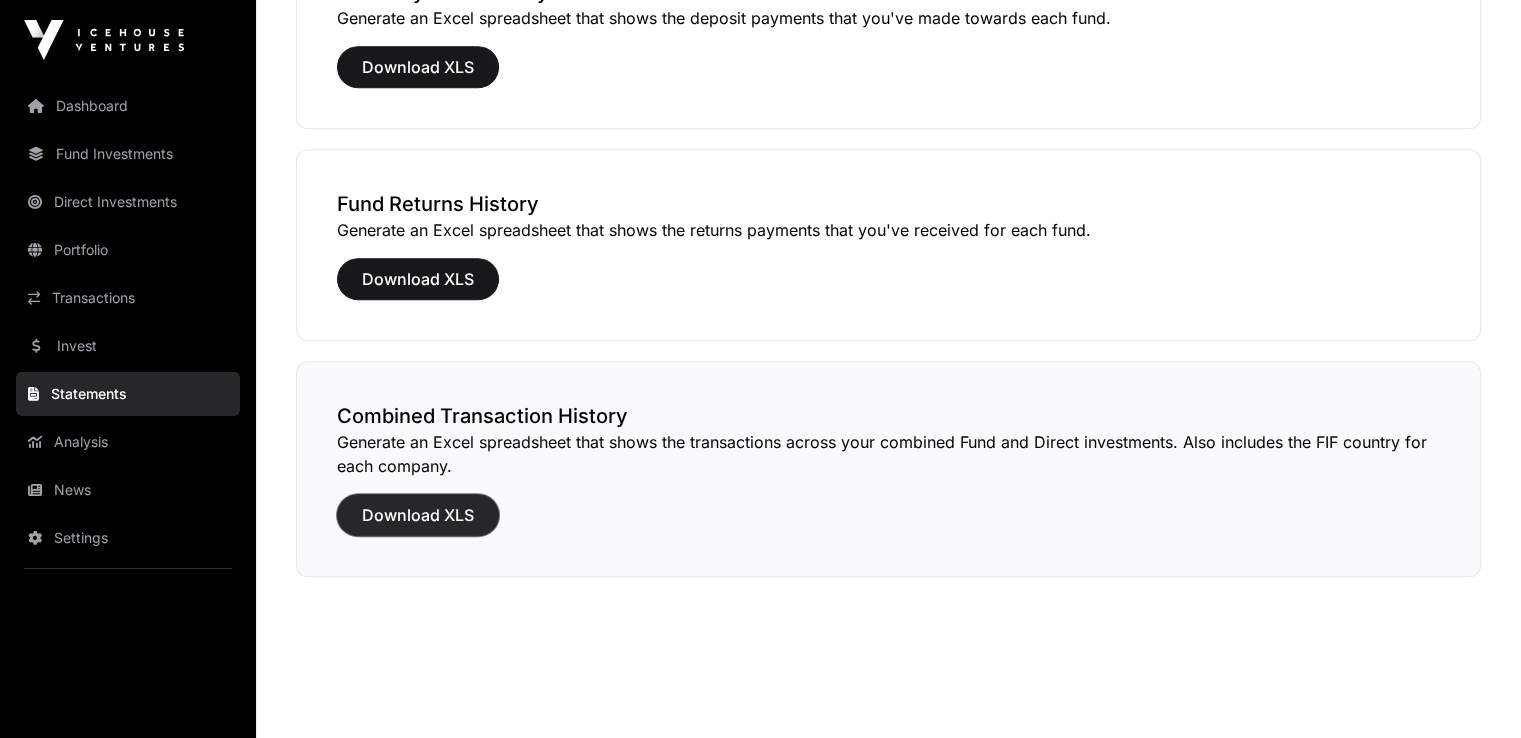 click on "Download XLS" 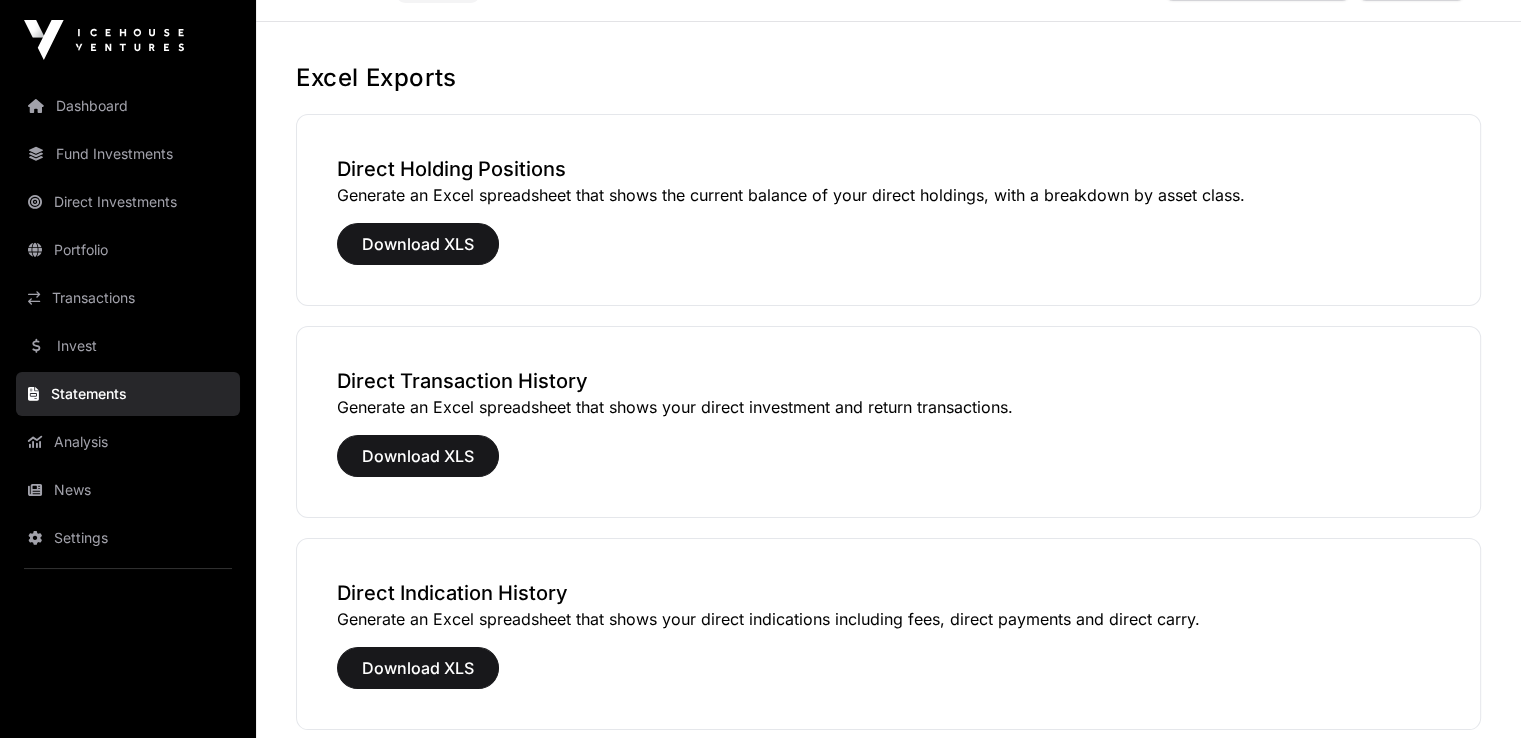 scroll, scrollTop: 0, scrollLeft: 0, axis: both 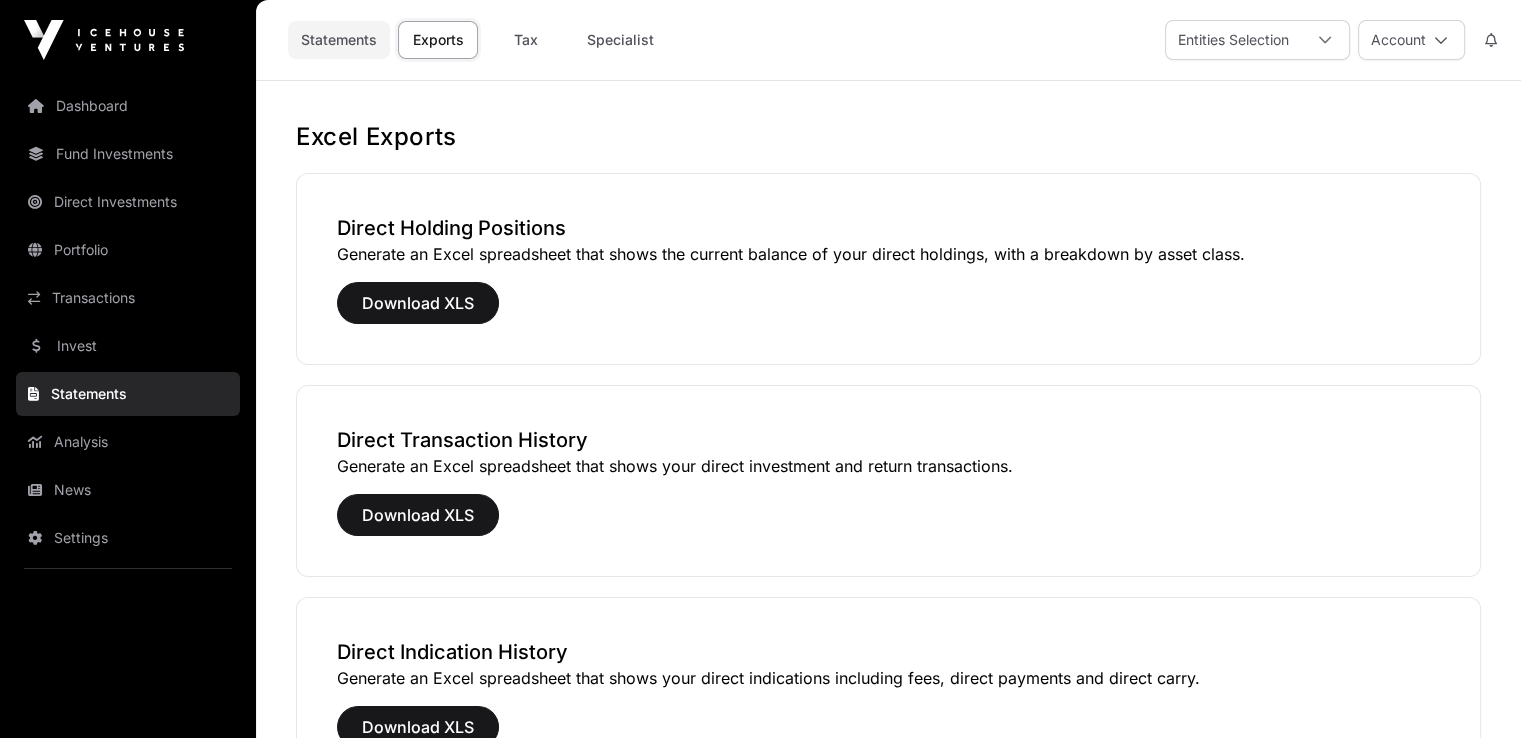 click on "Statements" 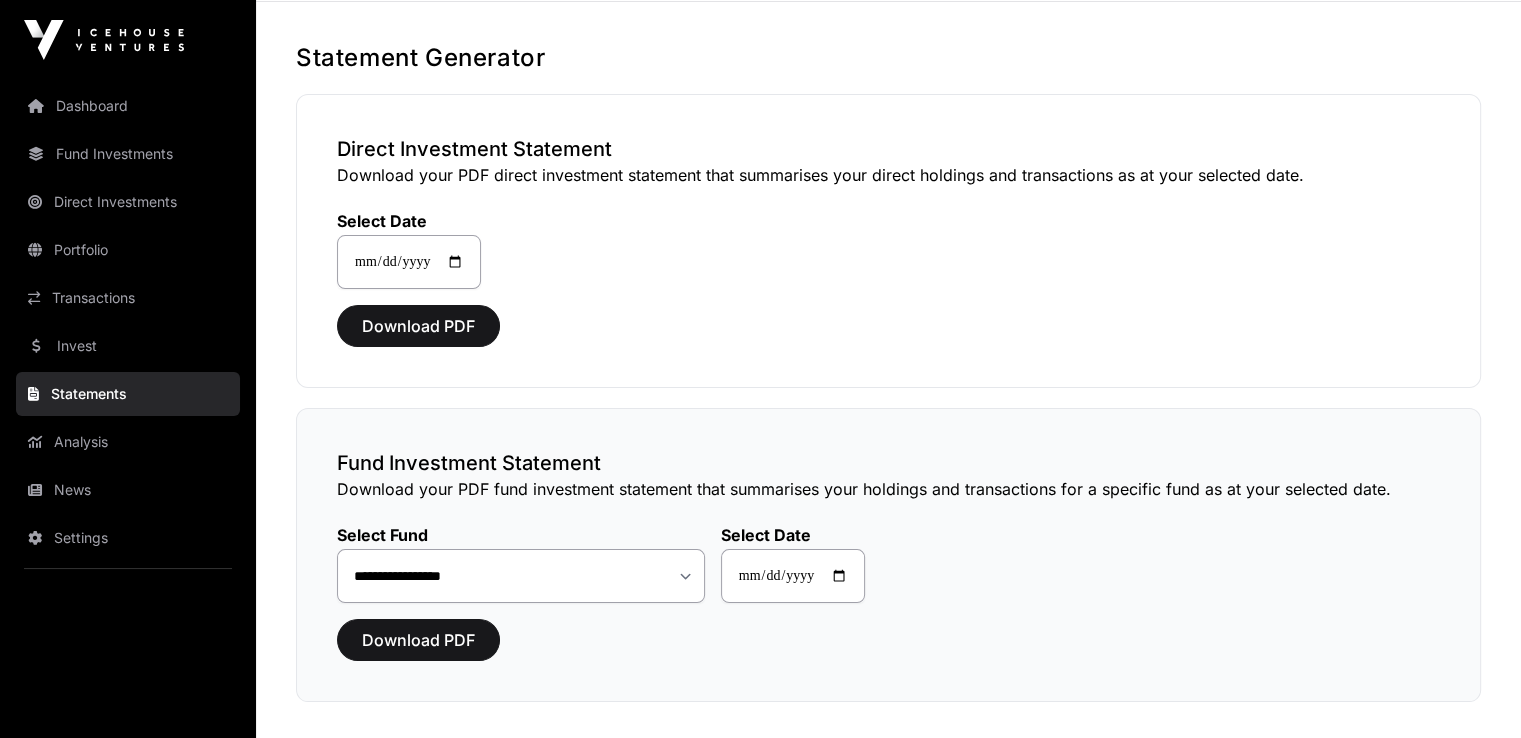 scroll, scrollTop: 0, scrollLeft: 0, axis: both 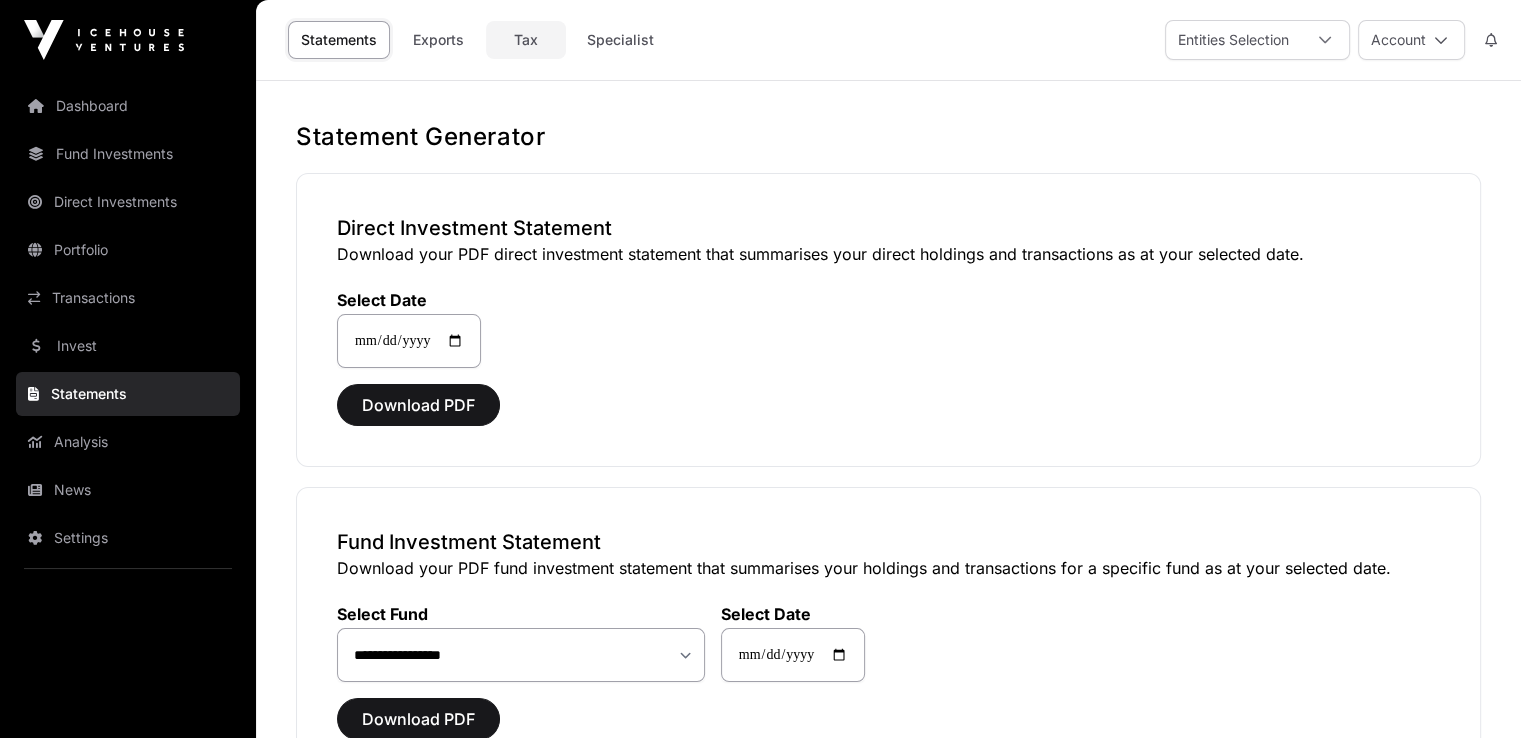 click on "Tax" 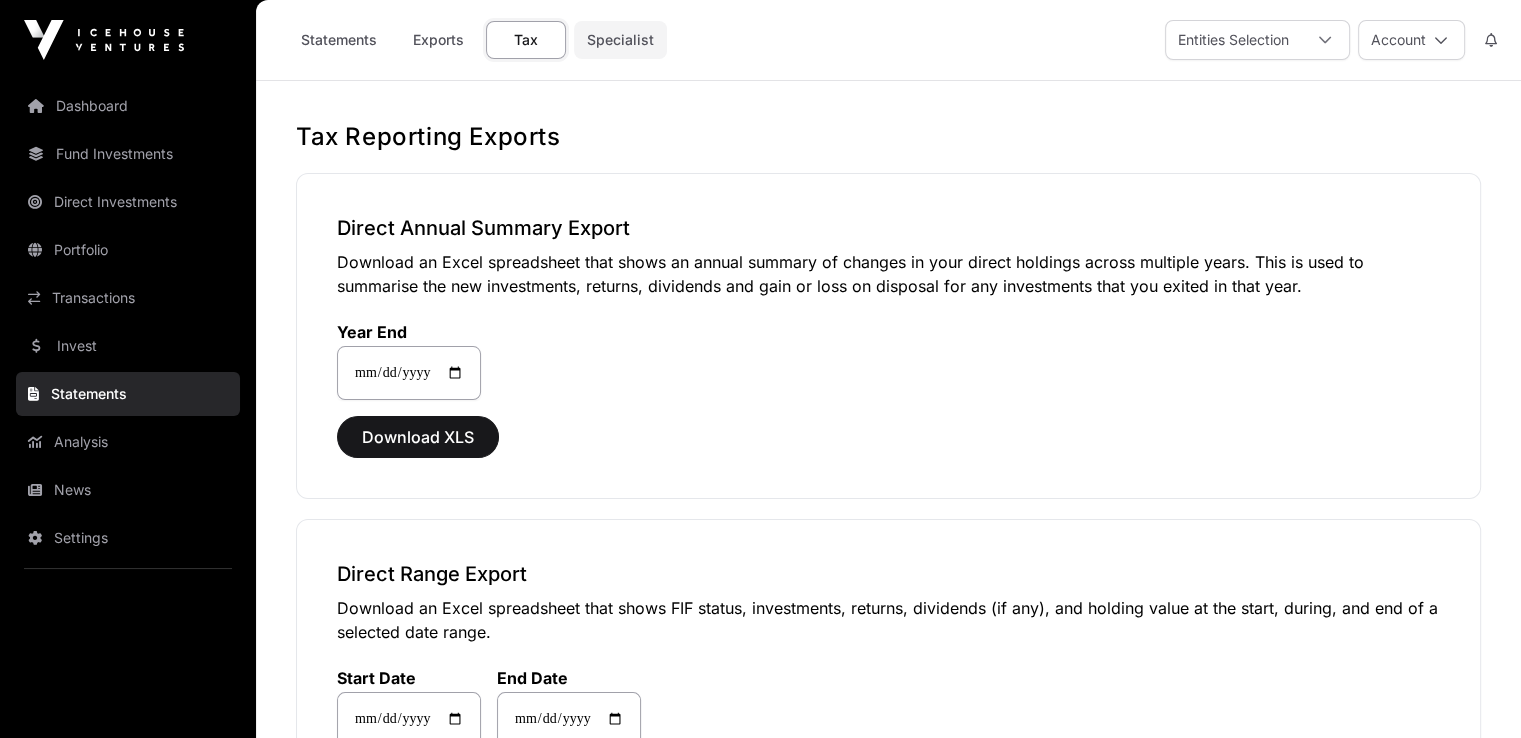 click on "Specialist" 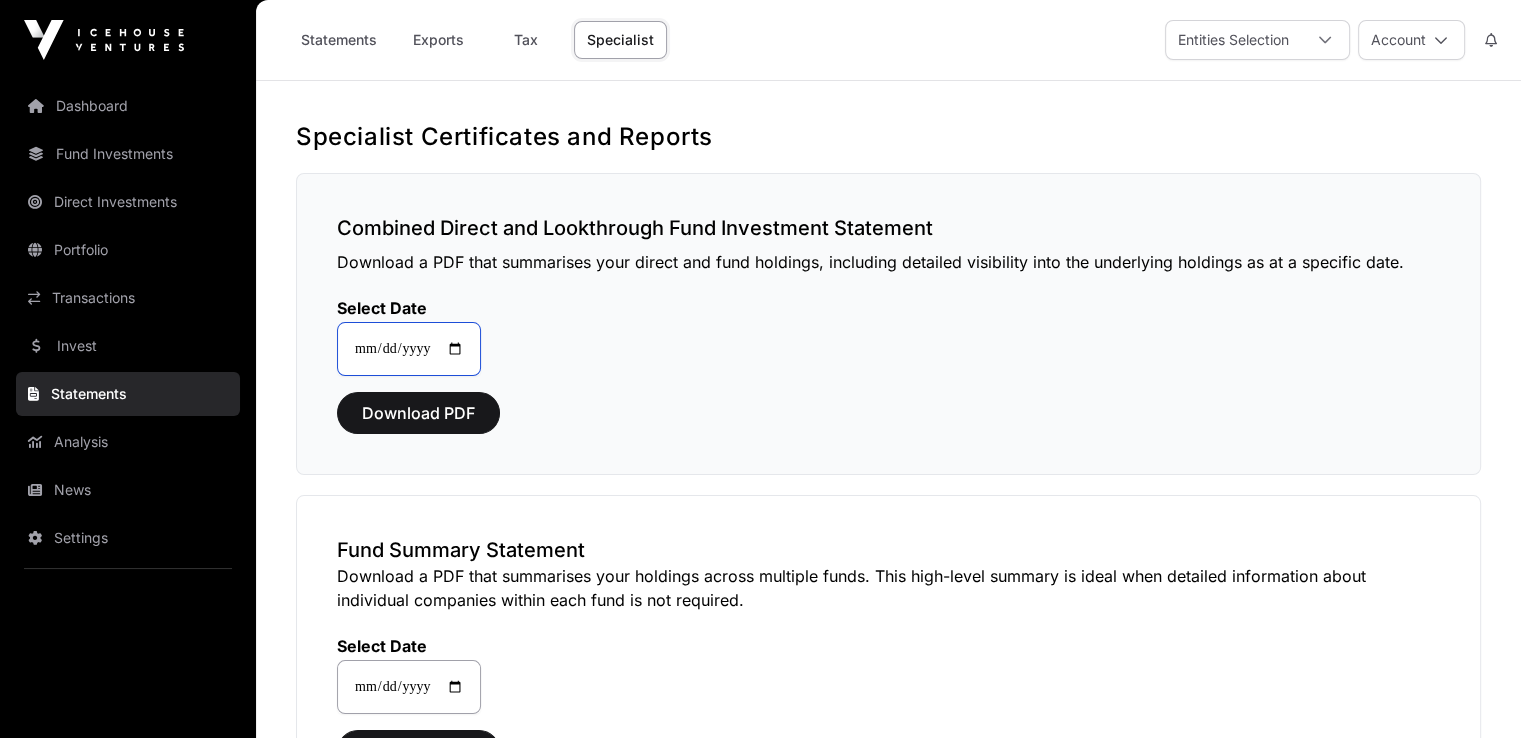 click on "**********" 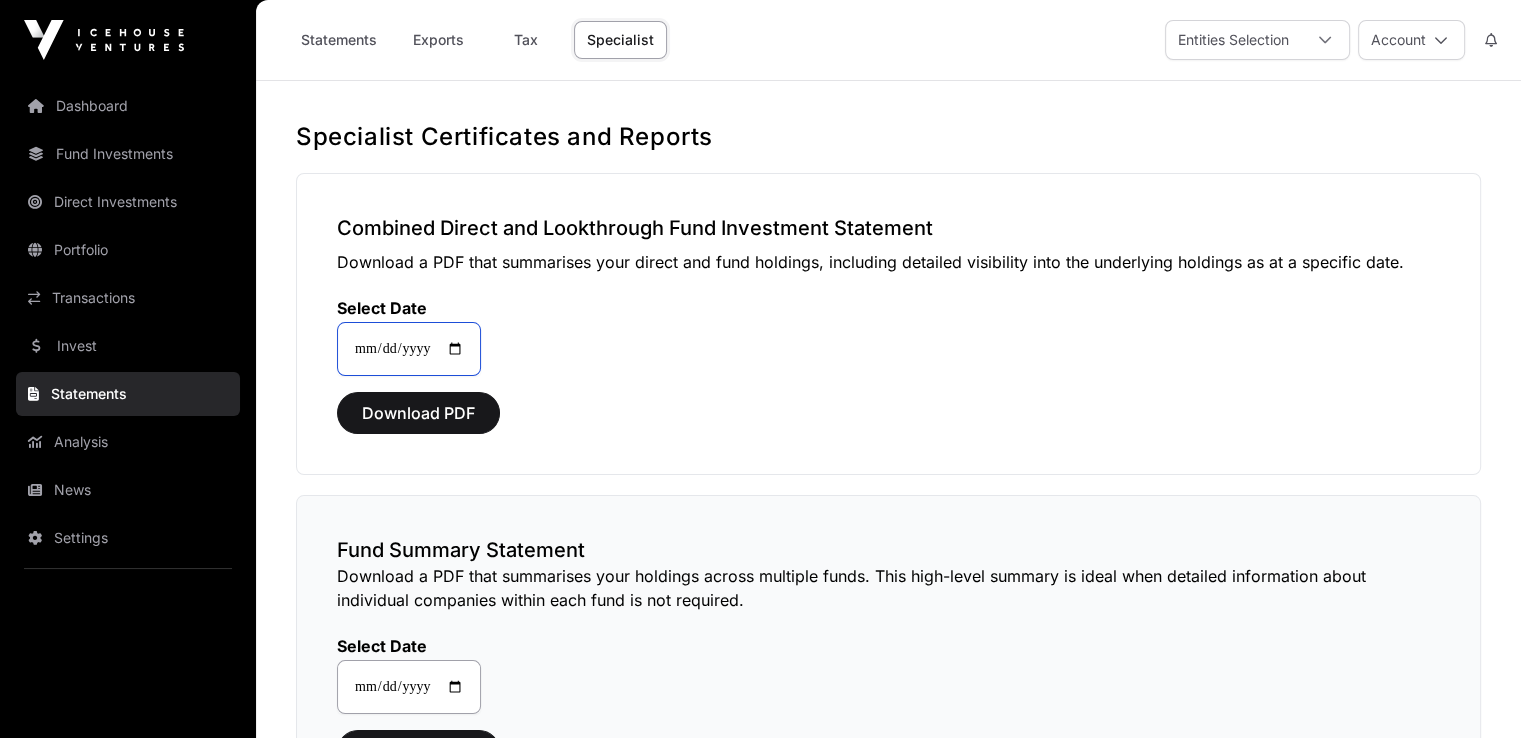 type on "**********" 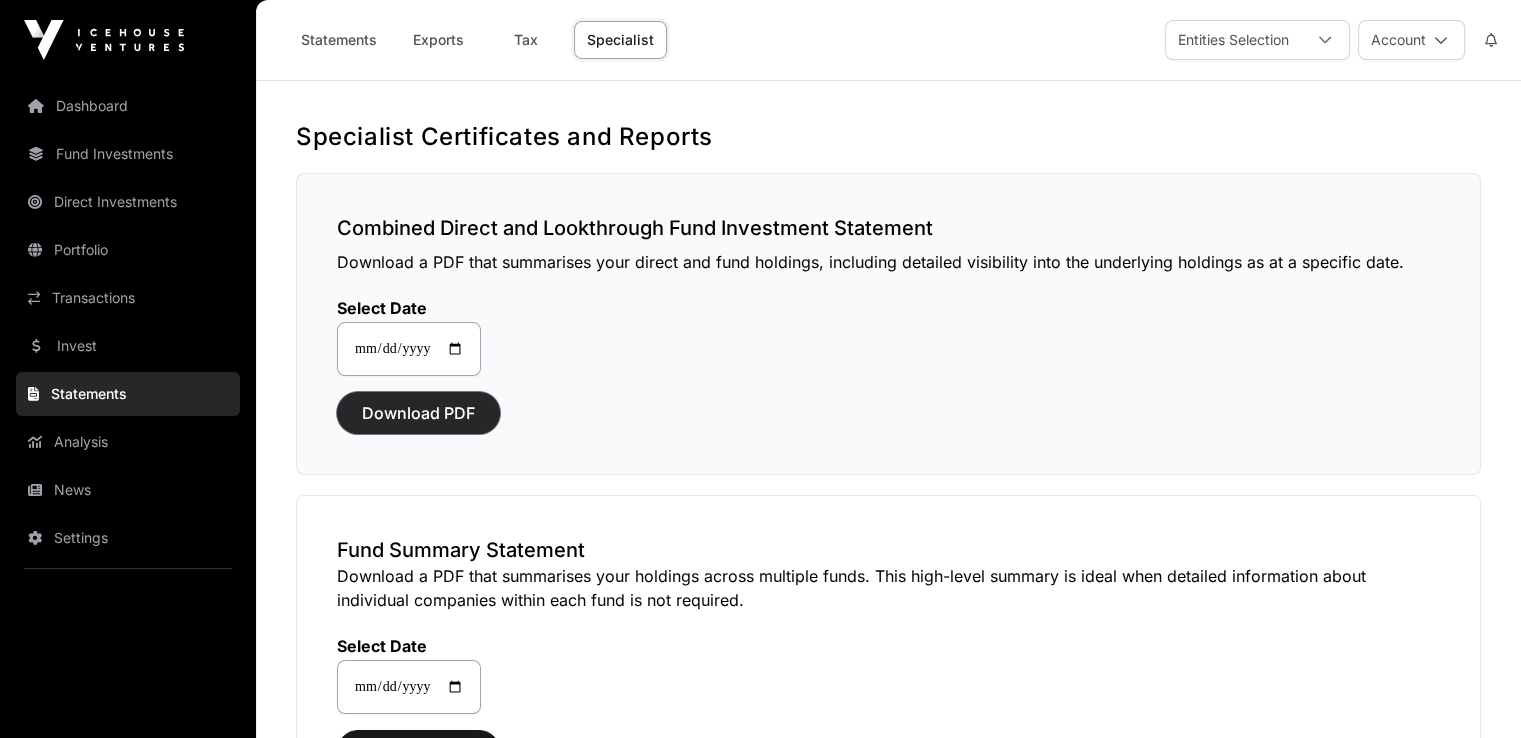 click on "Download PDF" 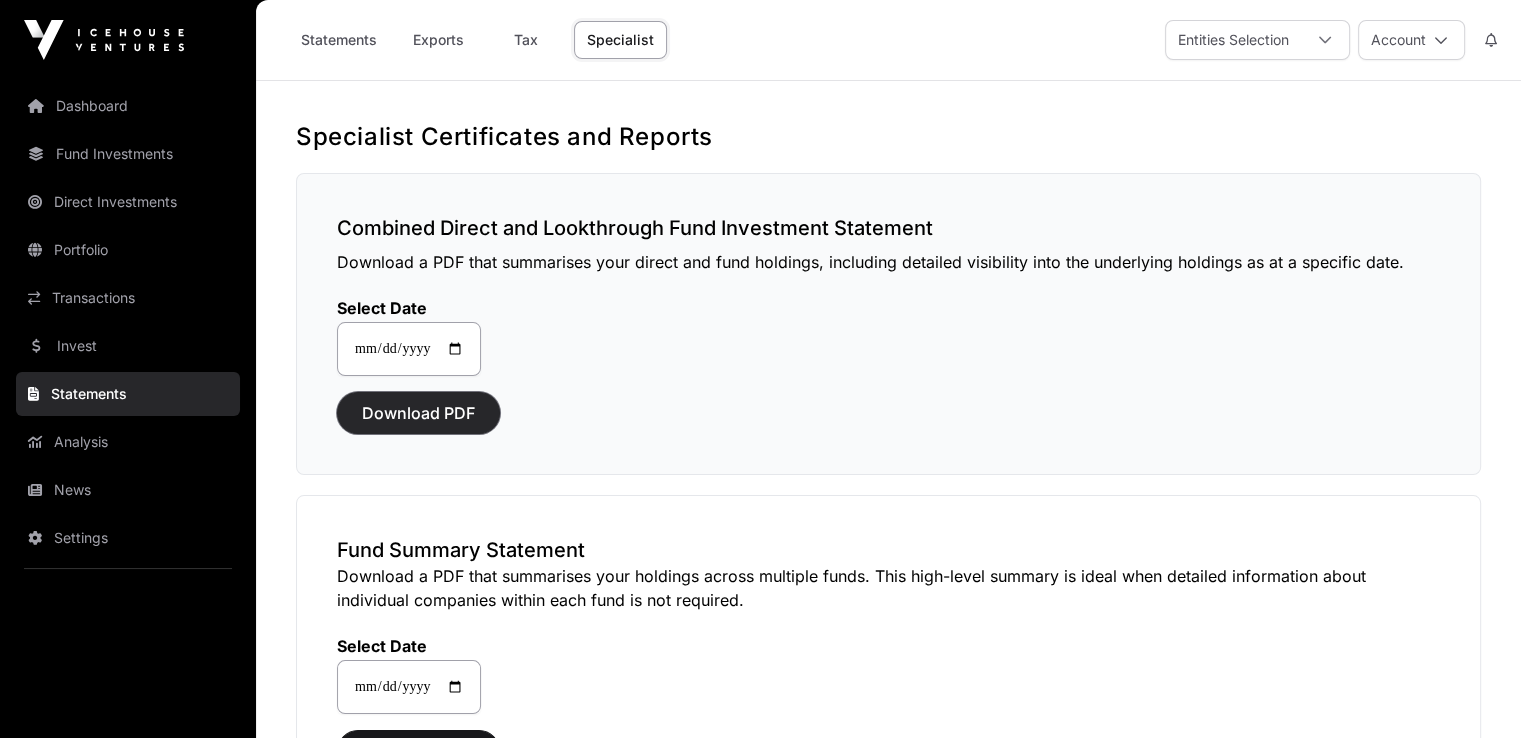 scroll, scrollTop: 100, scrollLeft: 0, axis: vertical 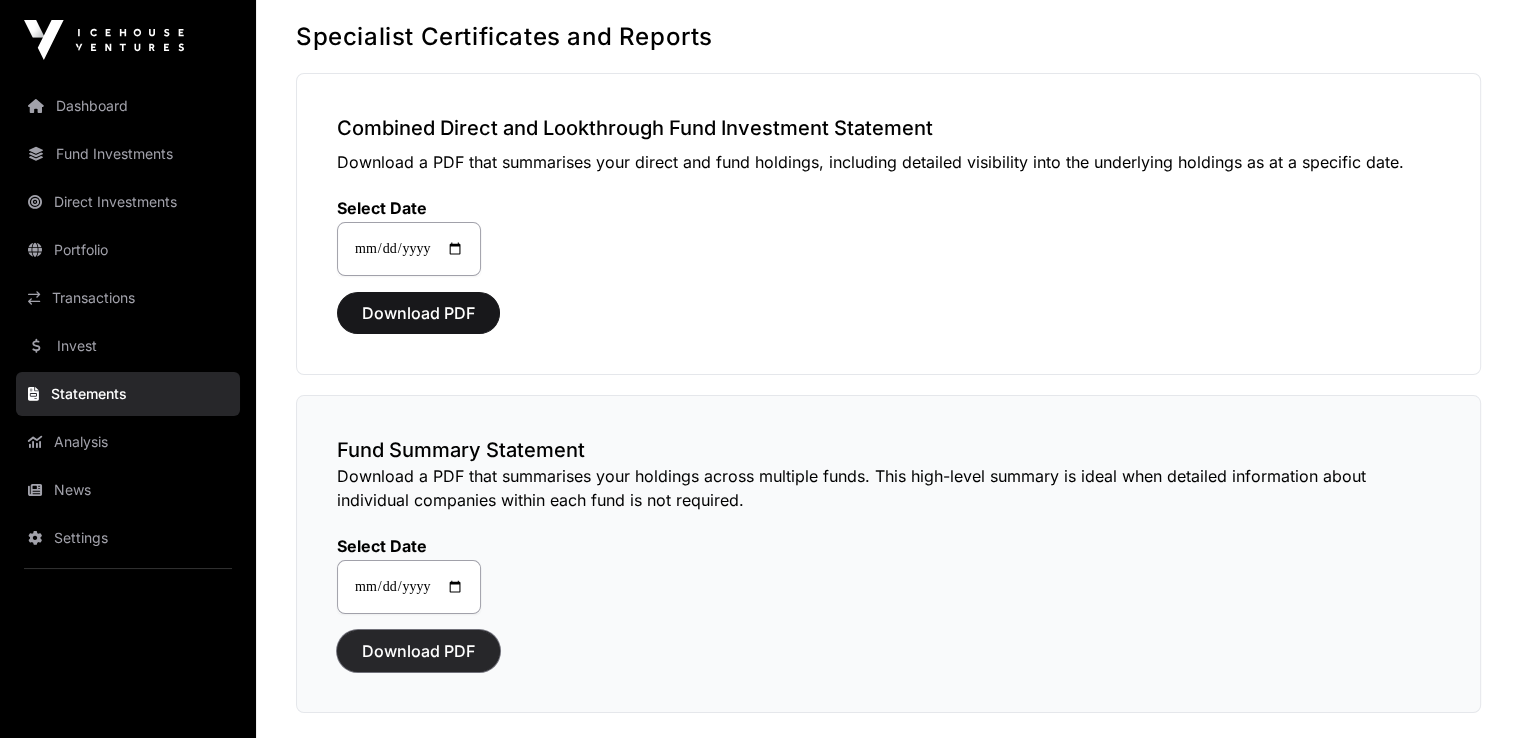click on "Download PDF" 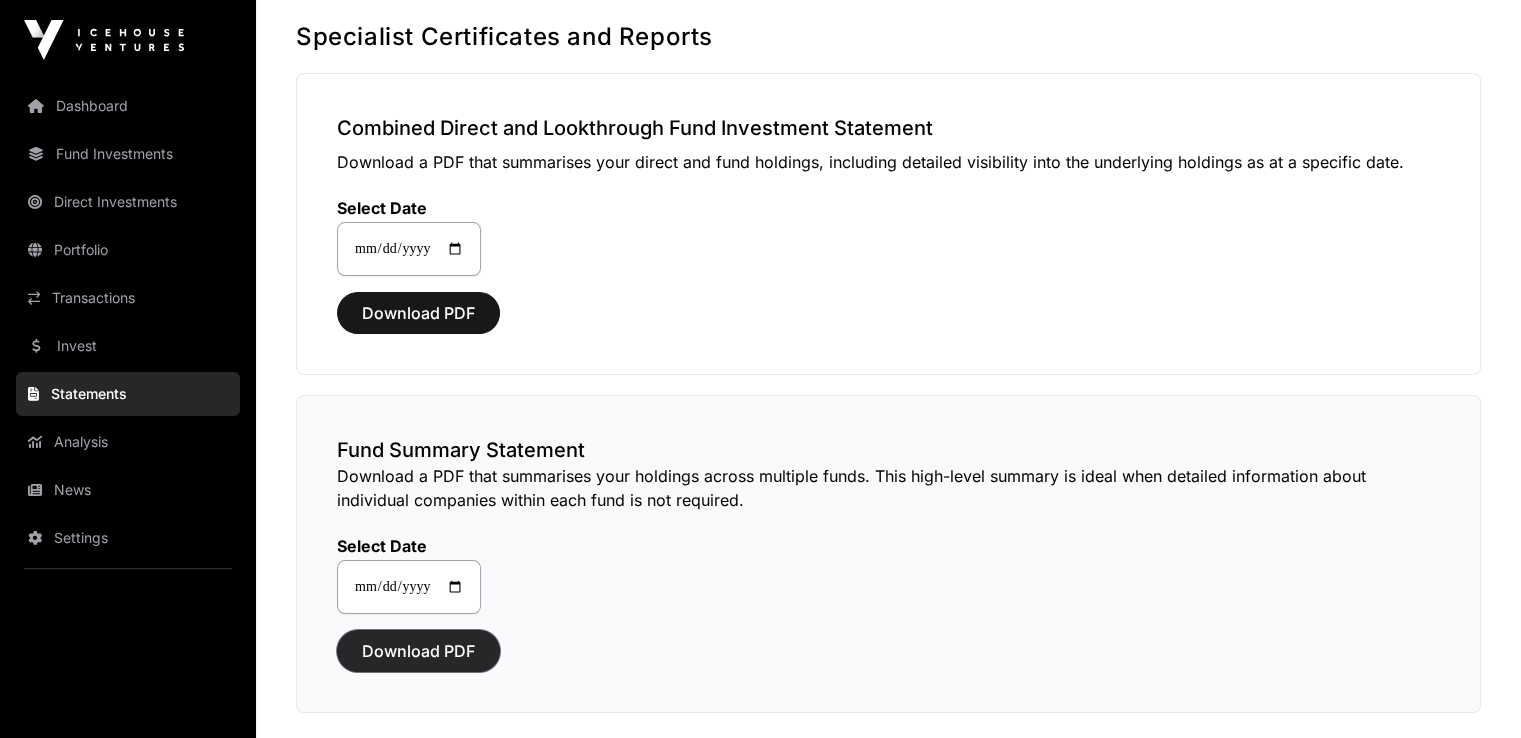 click on "Download PDF" 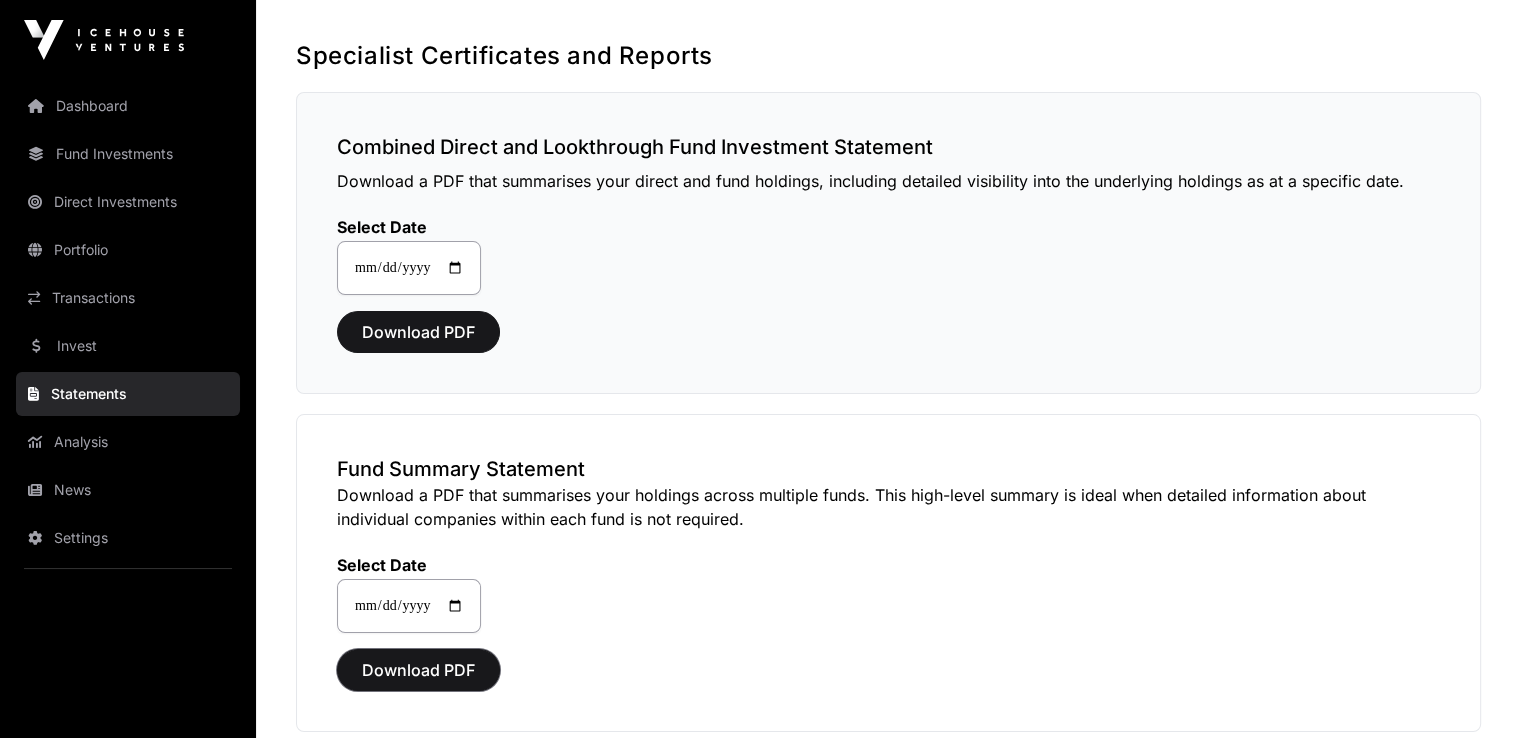 scroll, scrollTop: 200, scrollLeft: 0, axis: vertical 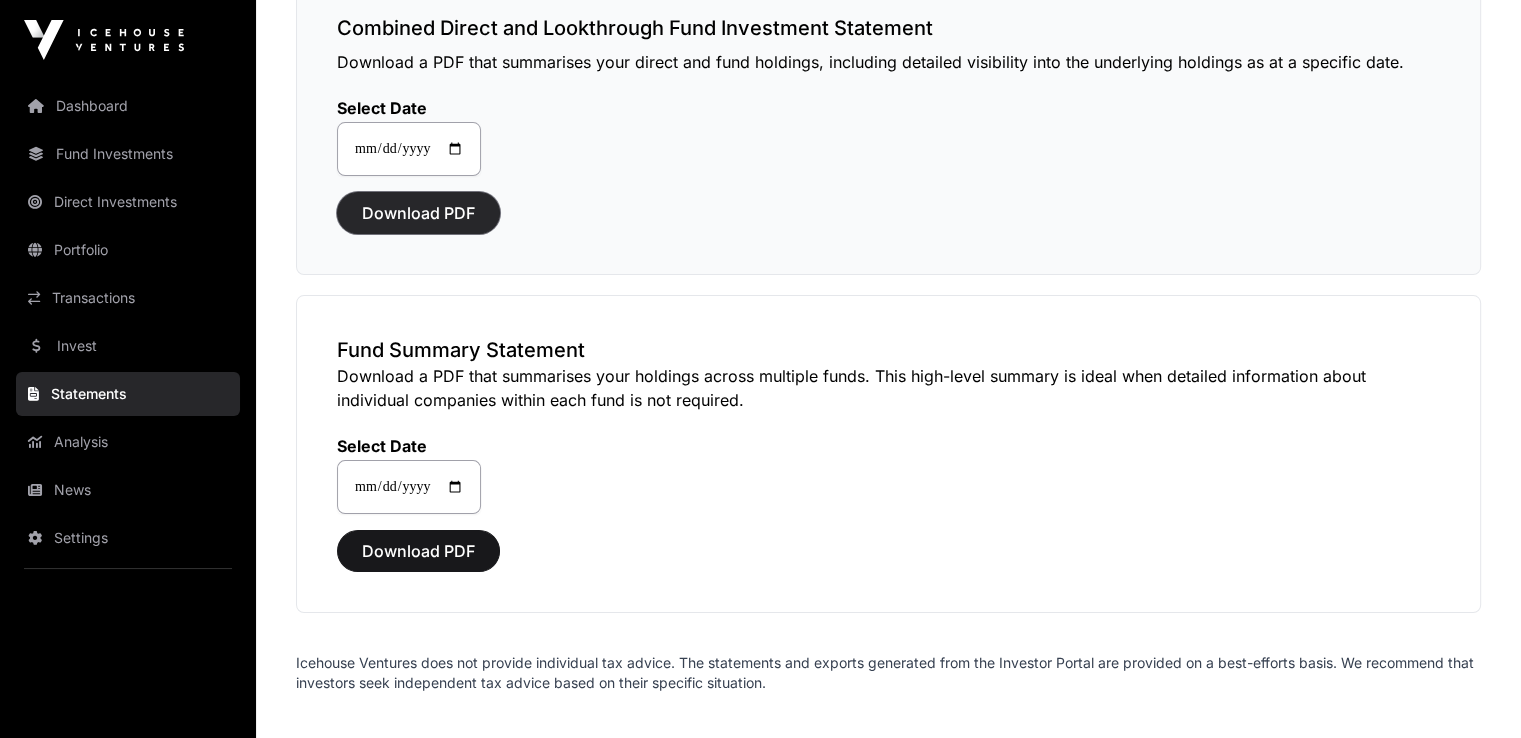 click on "Download PDF" 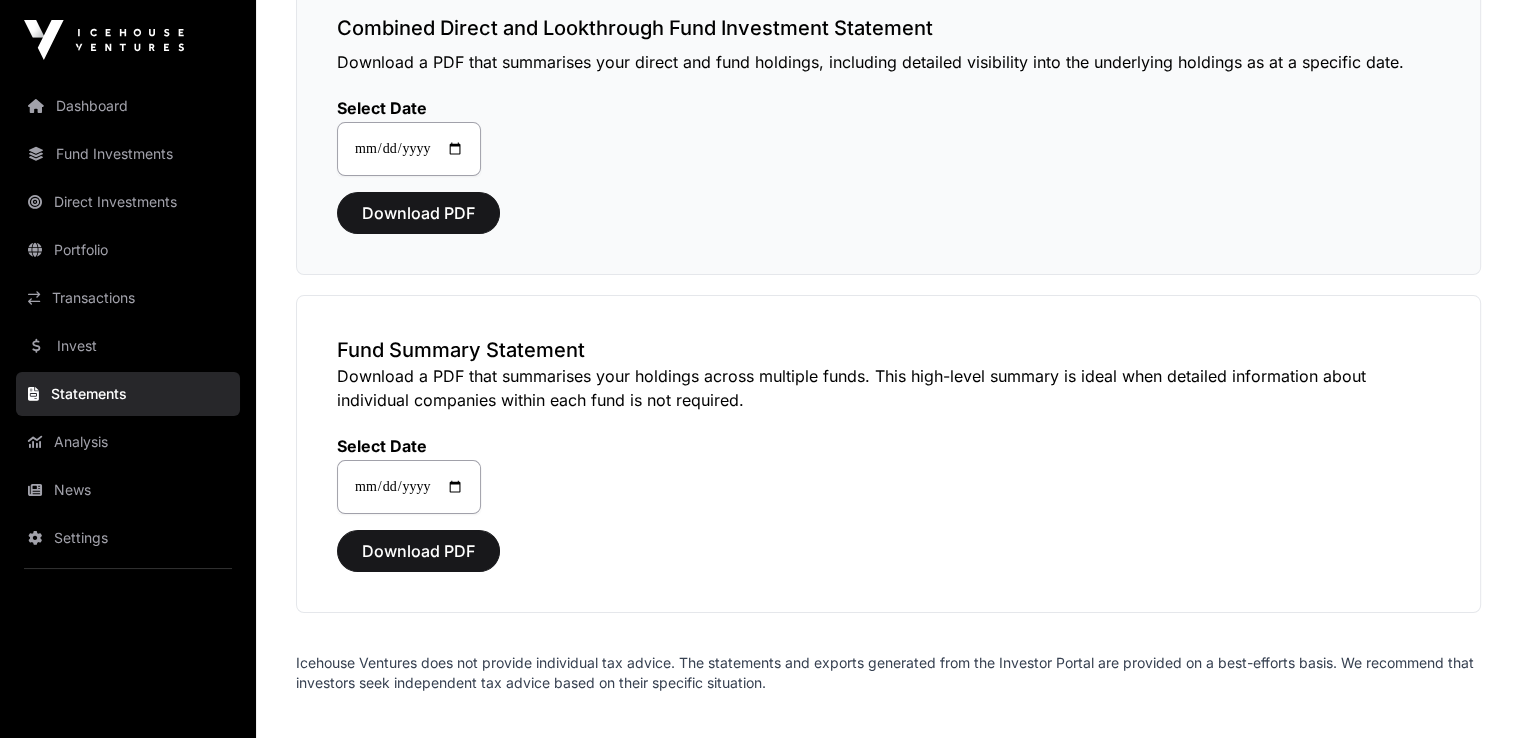 click on "**********" 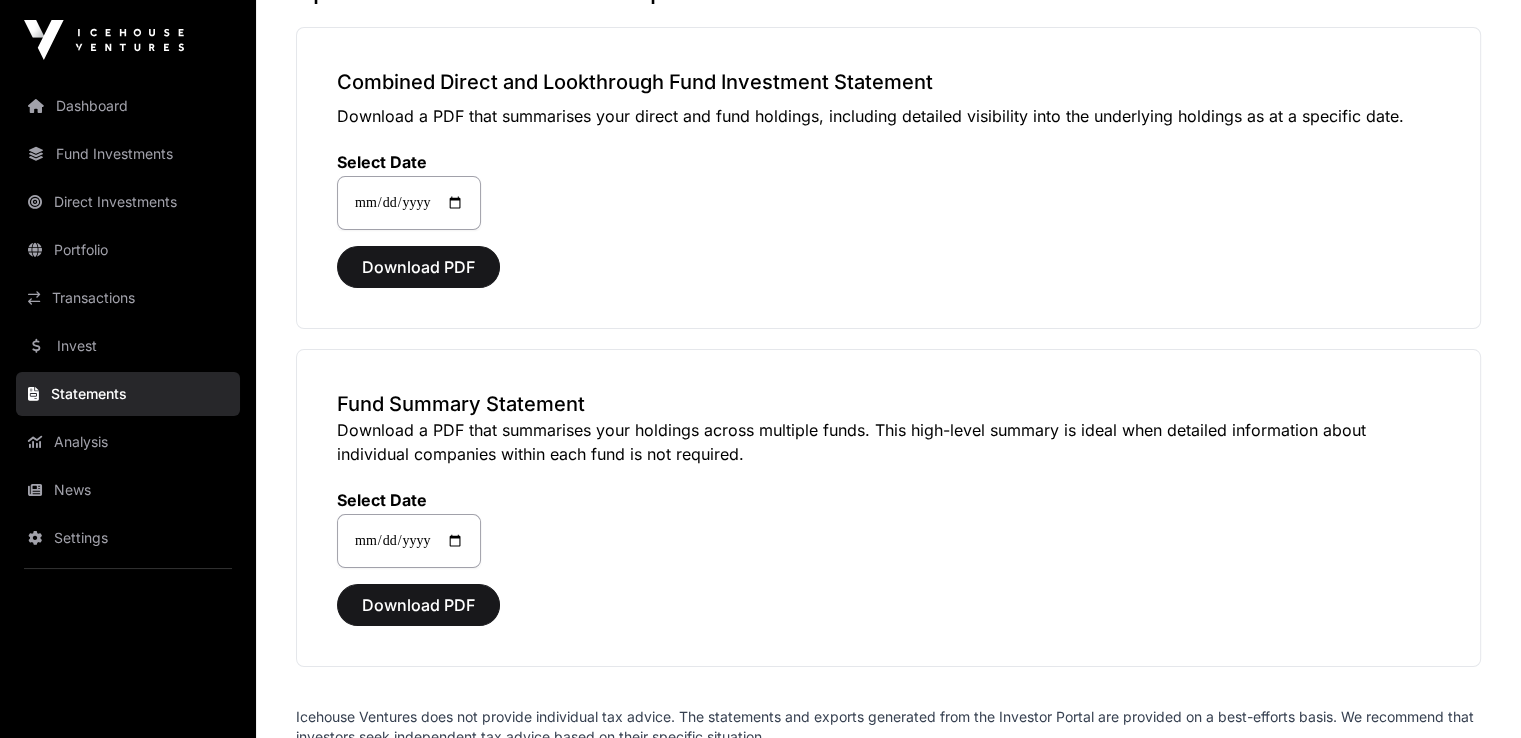 scroll, scrollTop: 0, scrollLeft: 0, axis: both 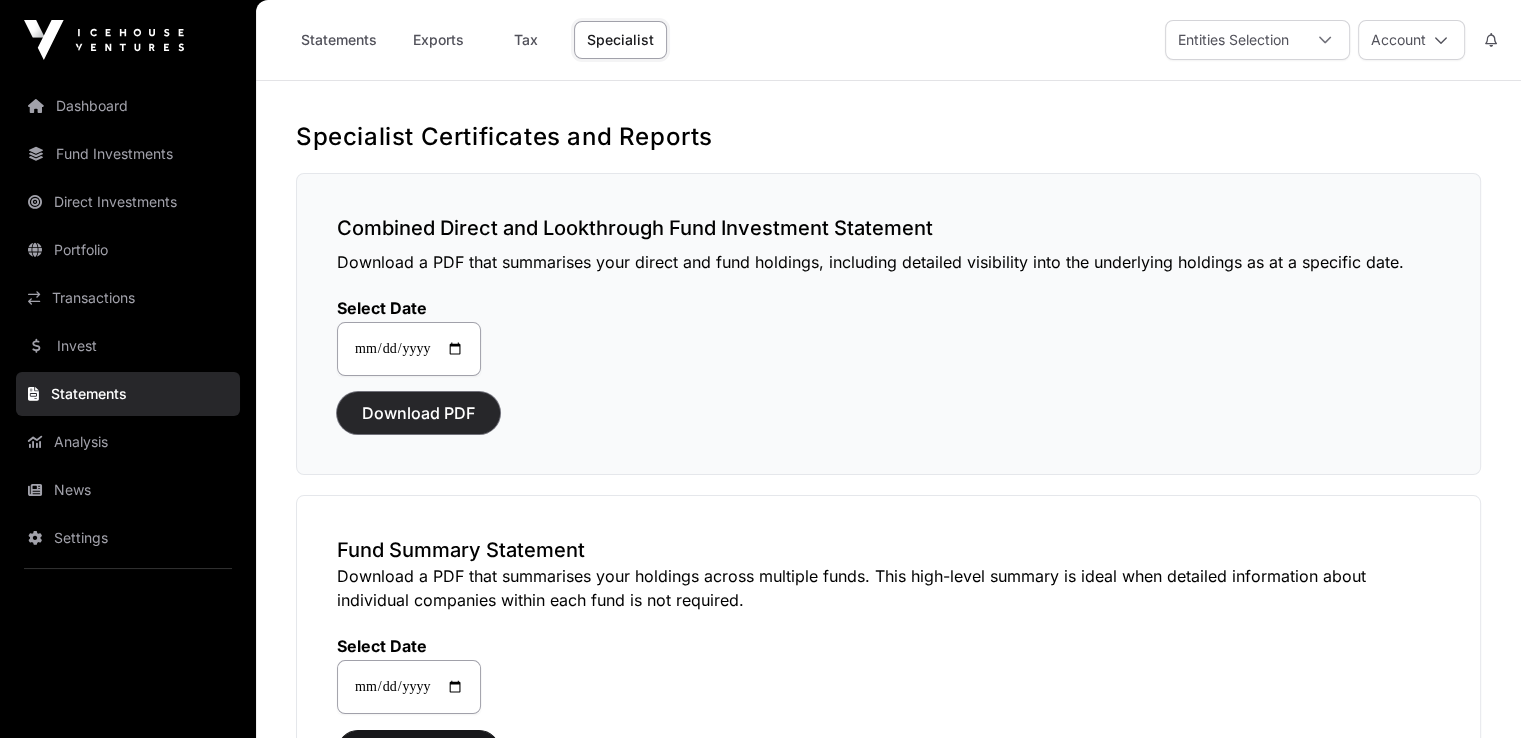 click on "Download PDF" 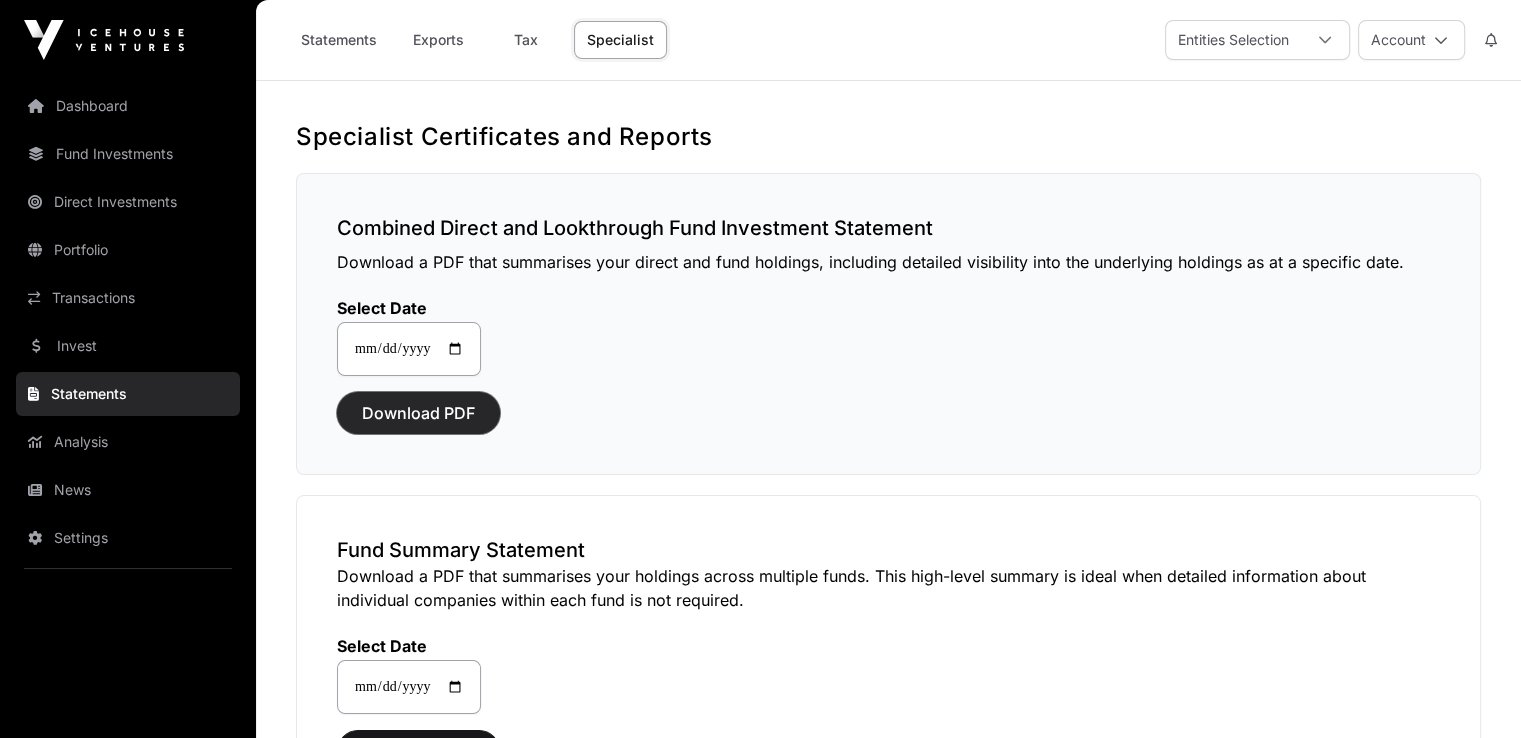click on "Download PDF" 